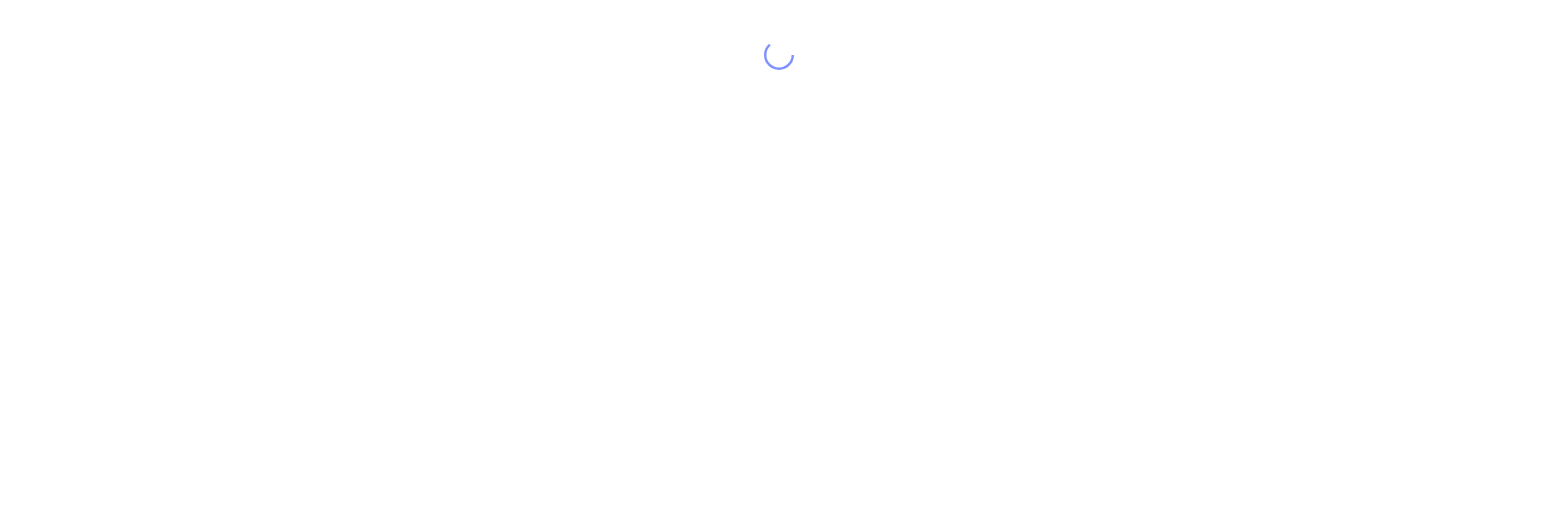 scroll, scrollTop: 0, scrollLeft: 0, axis: both 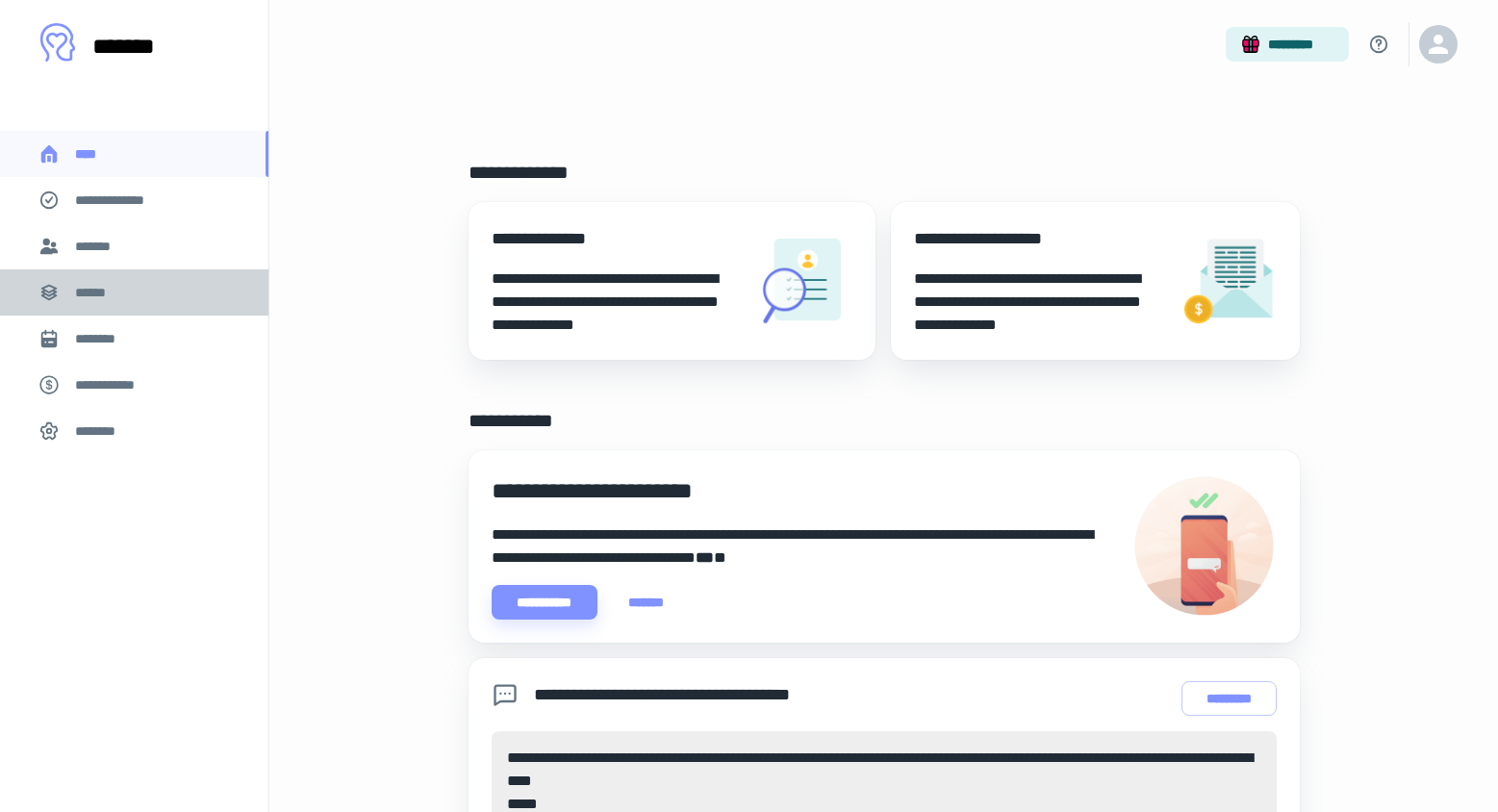 click on "******" at bounding box center (96, 292) 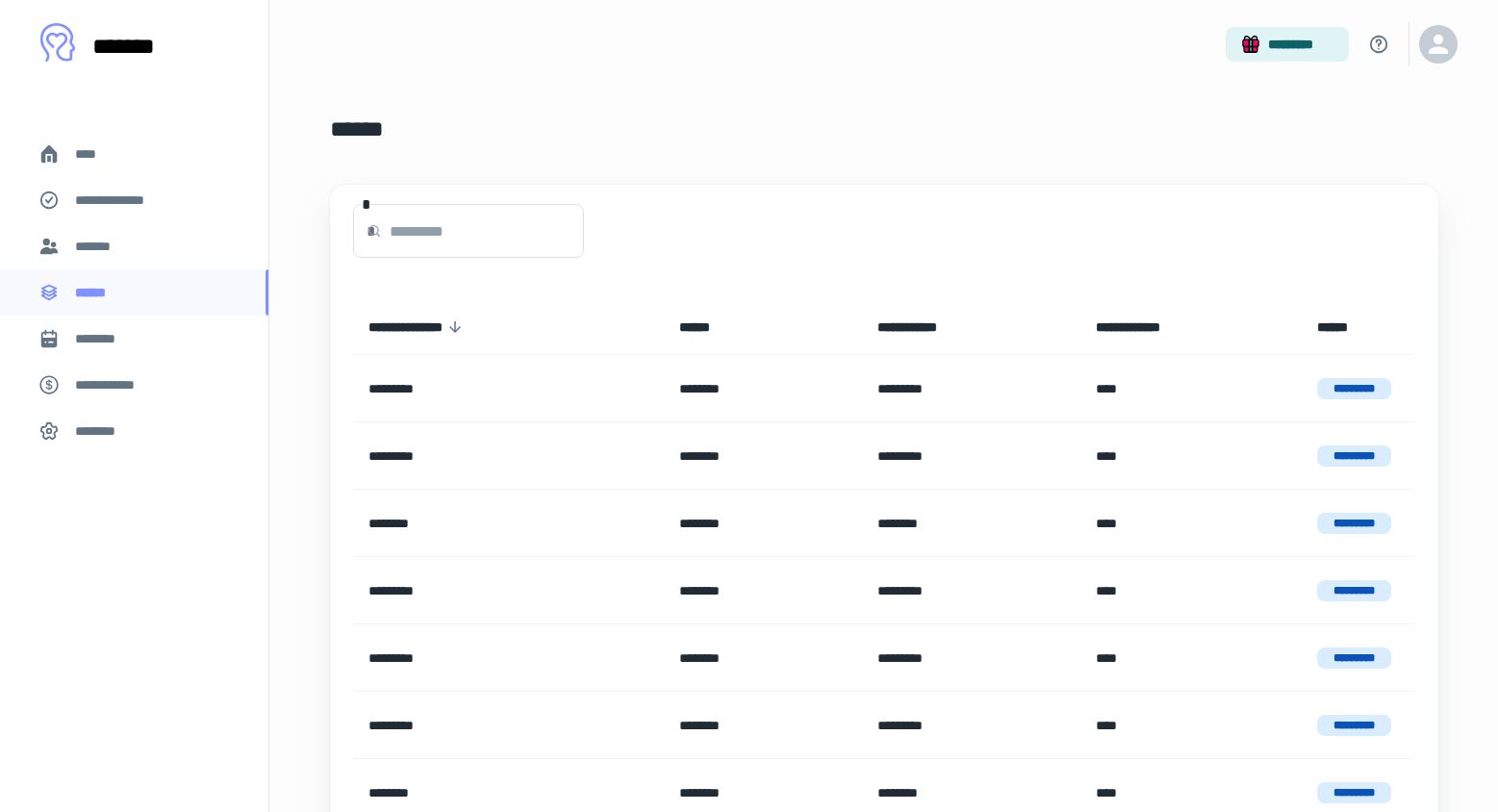 click on "********" at bounding box center [134, 339] 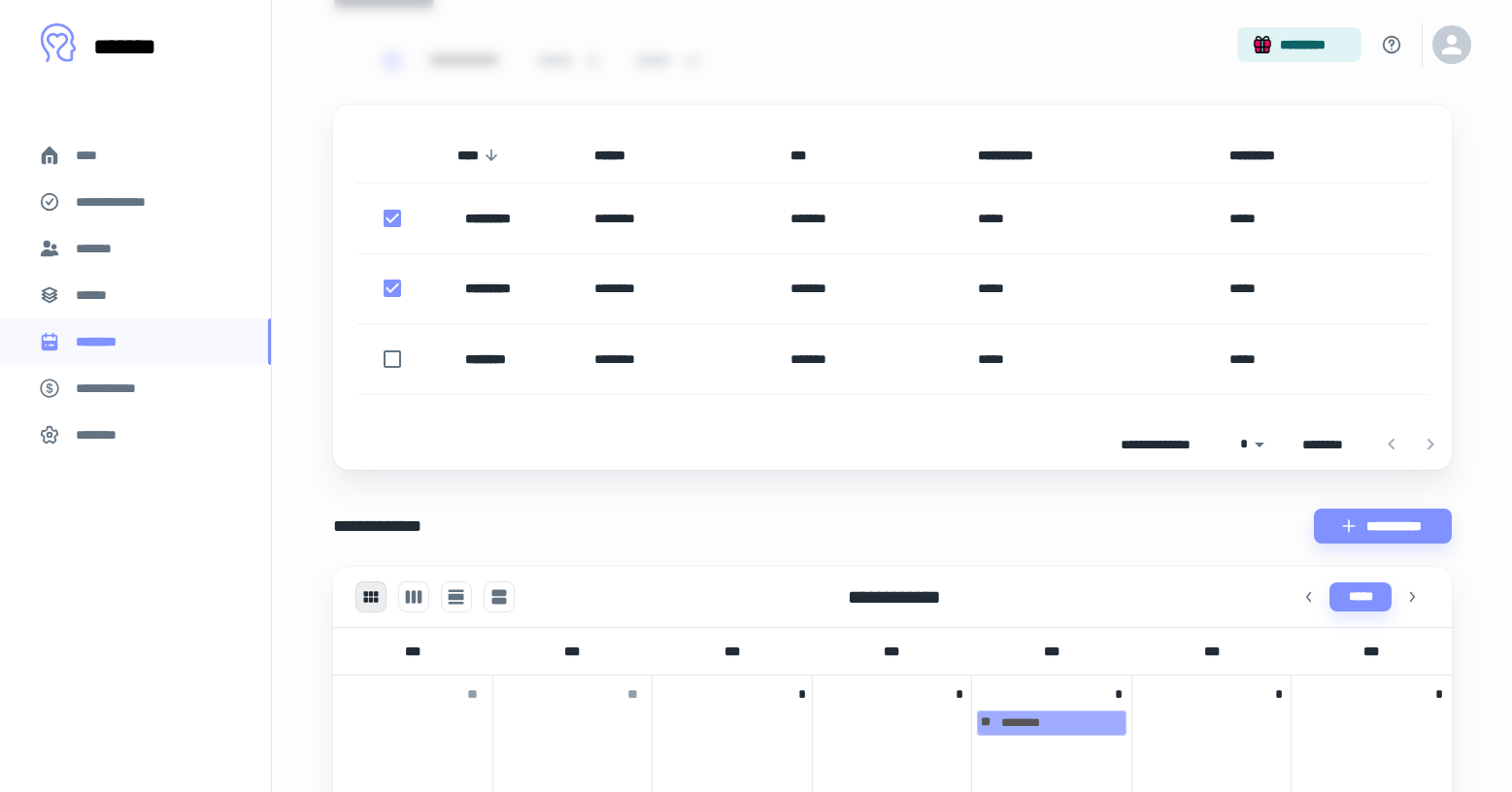 scroll, scrollTop: 0, scrollLeft: 0, axis: both 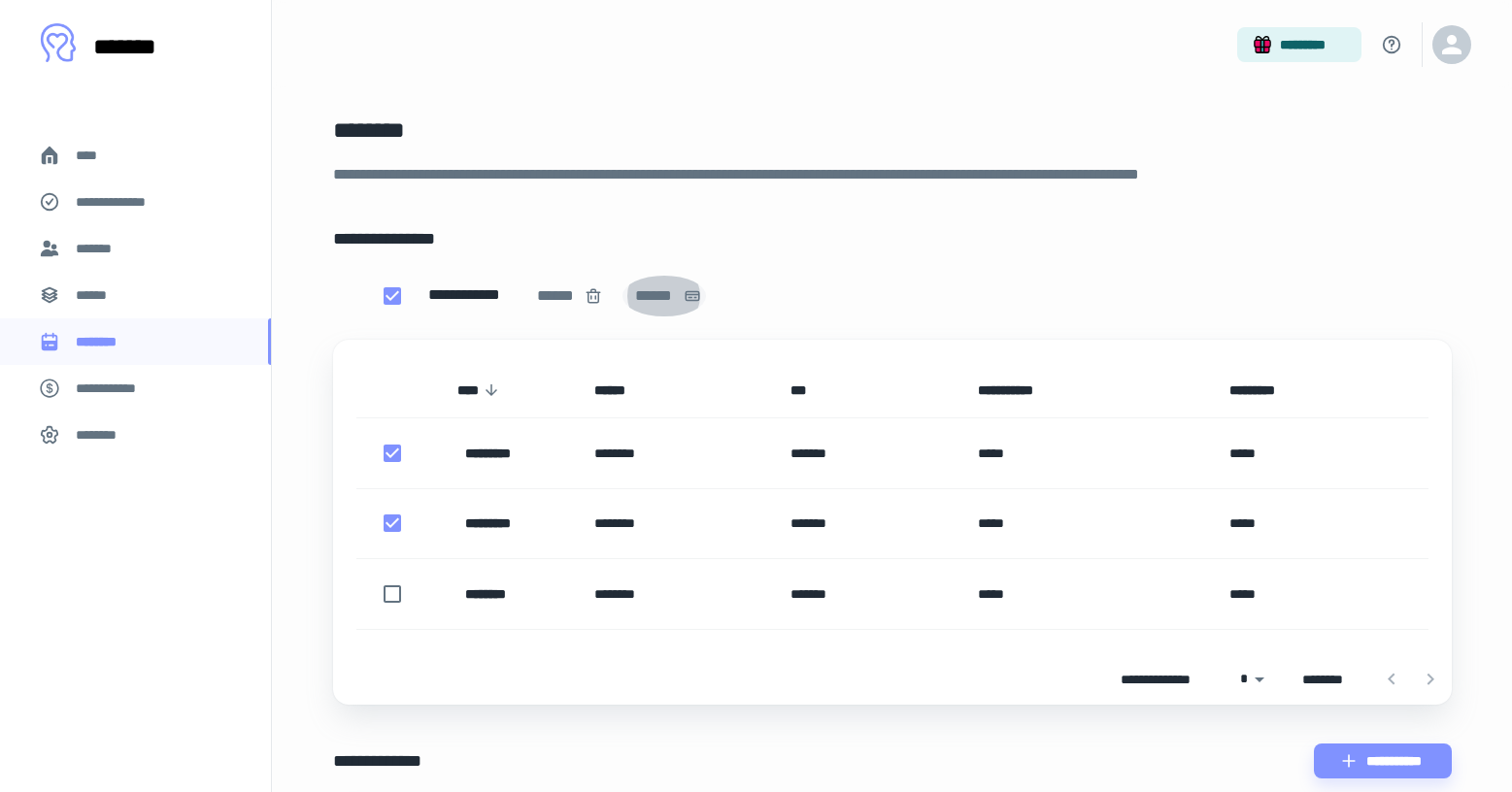 click on "******" at bounding box center (655, 296) 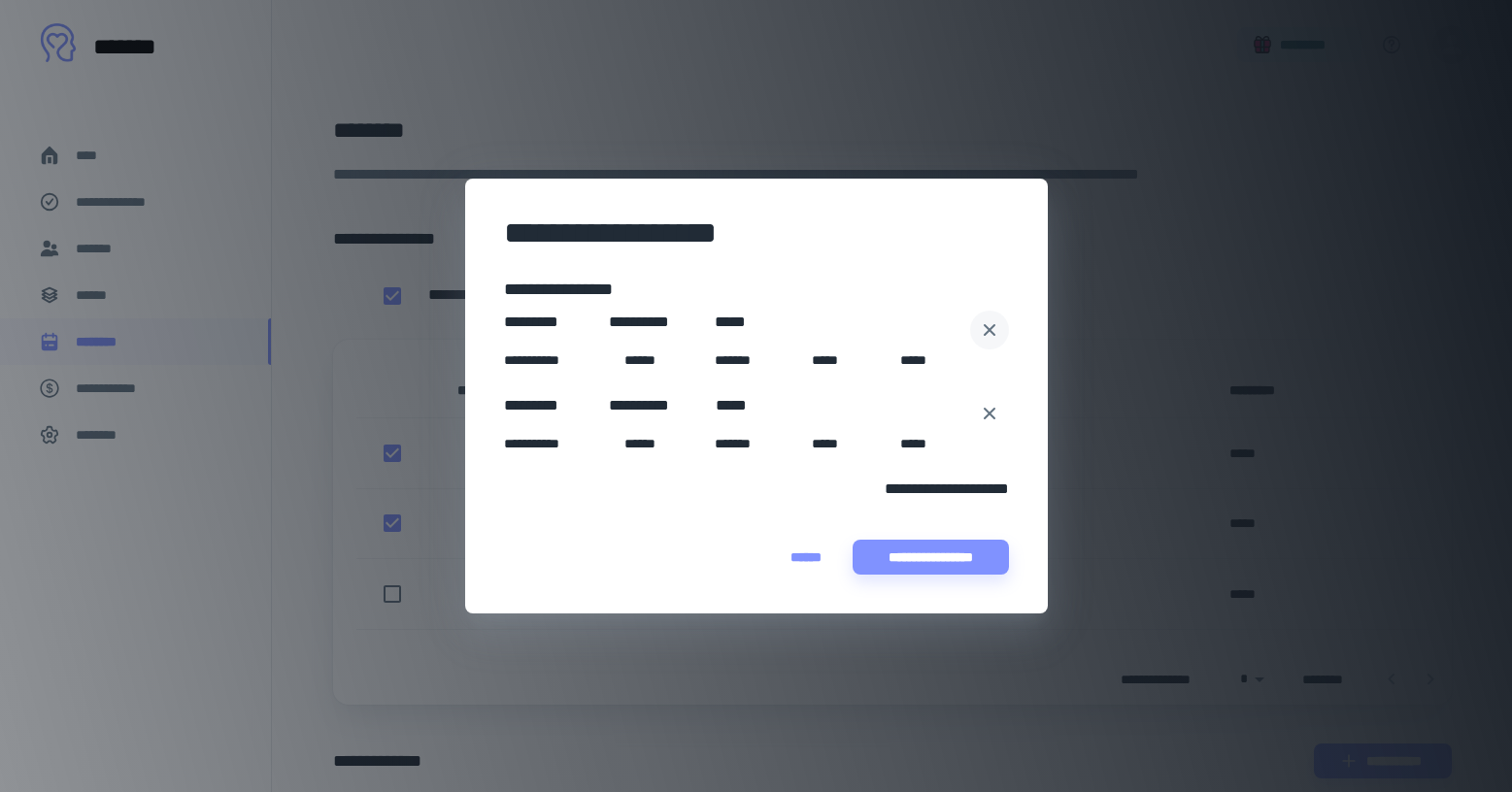 click 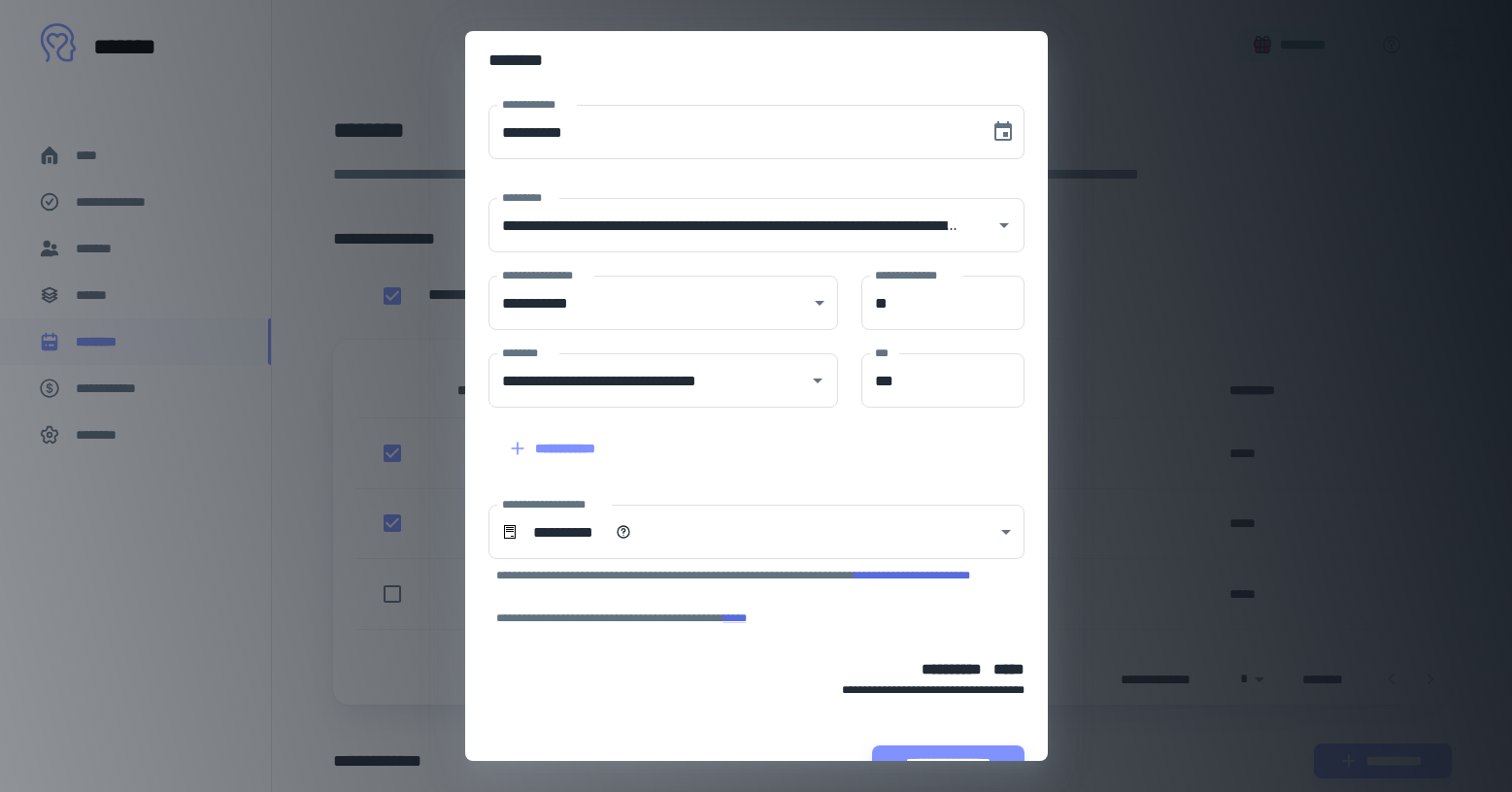 scroll, scrollTop: 0, scrollLeft: 0, axis: both 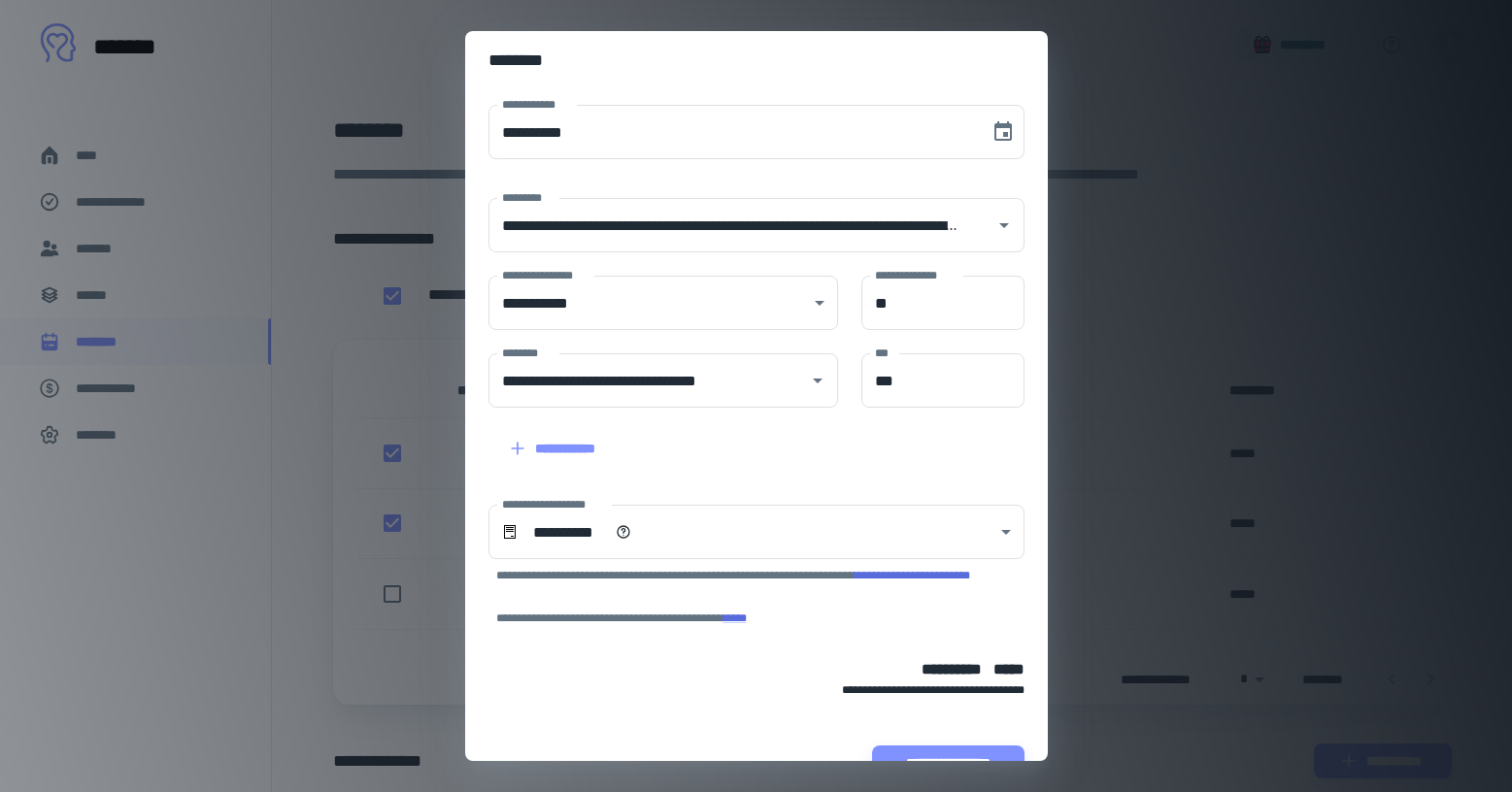click on "[PHONE]" at bounding box center (756, 396) 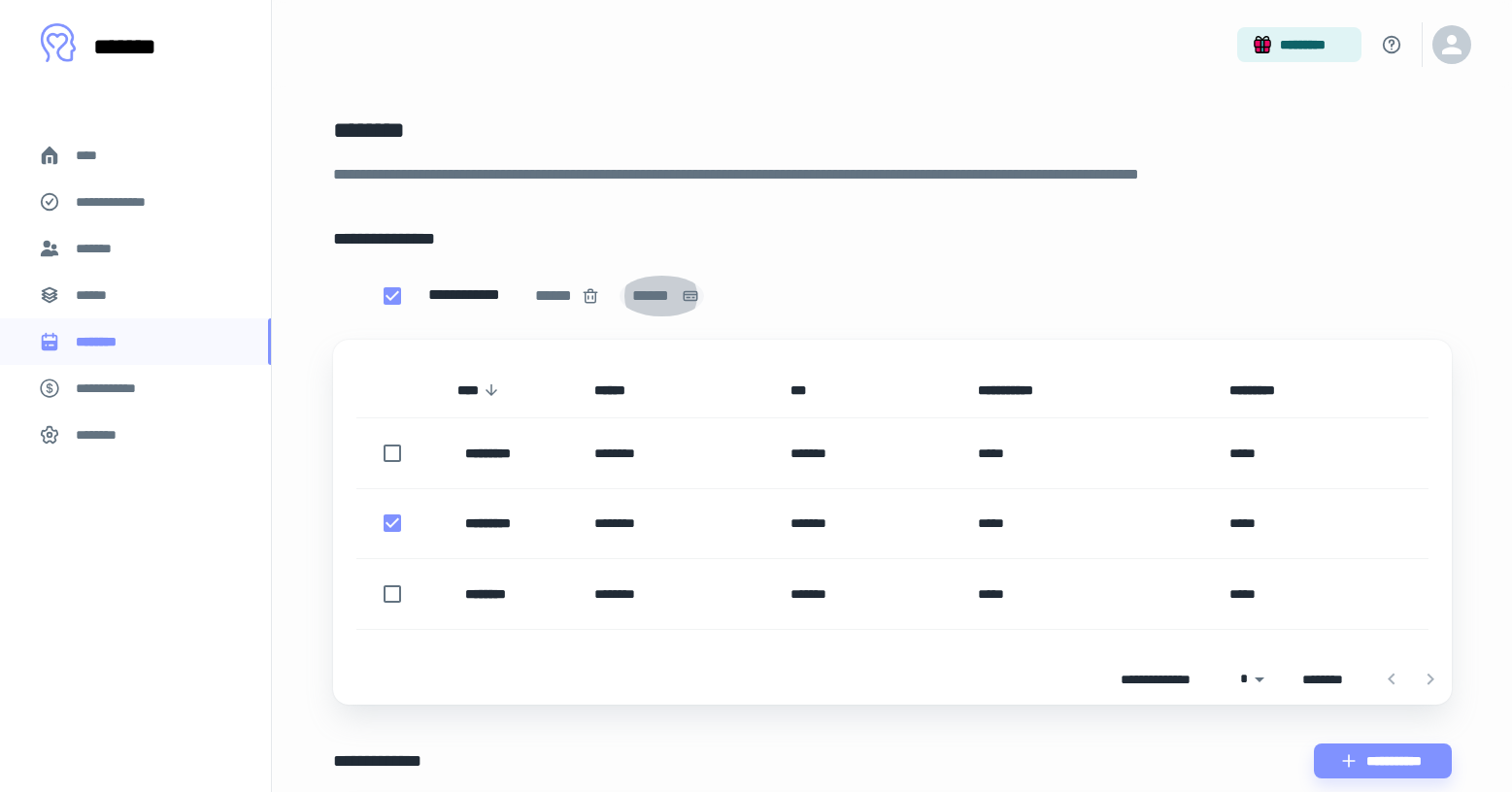 click on "******" at bounding box center [653, 296] 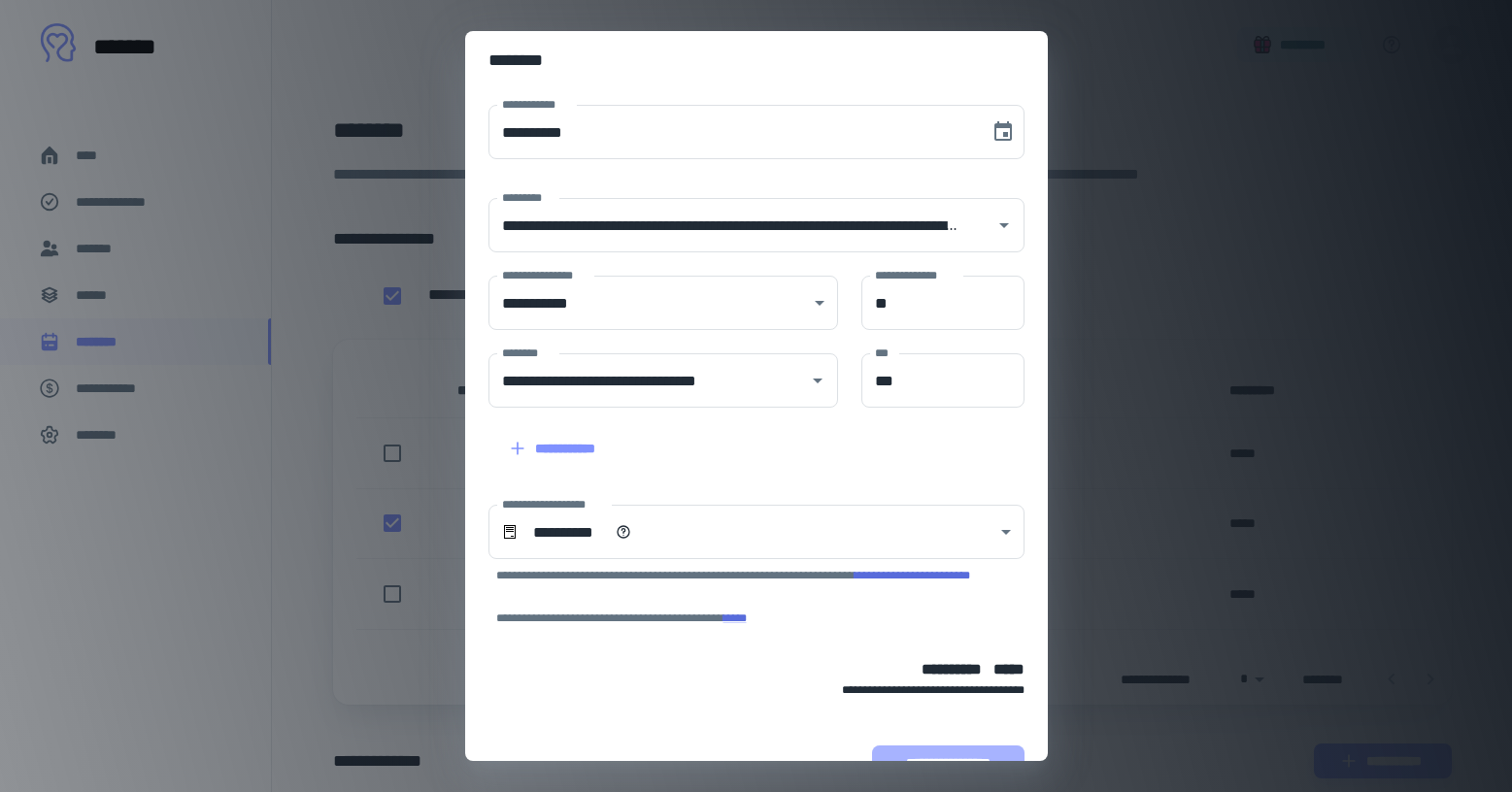 click on "**********" at bounding box center [948, 763] 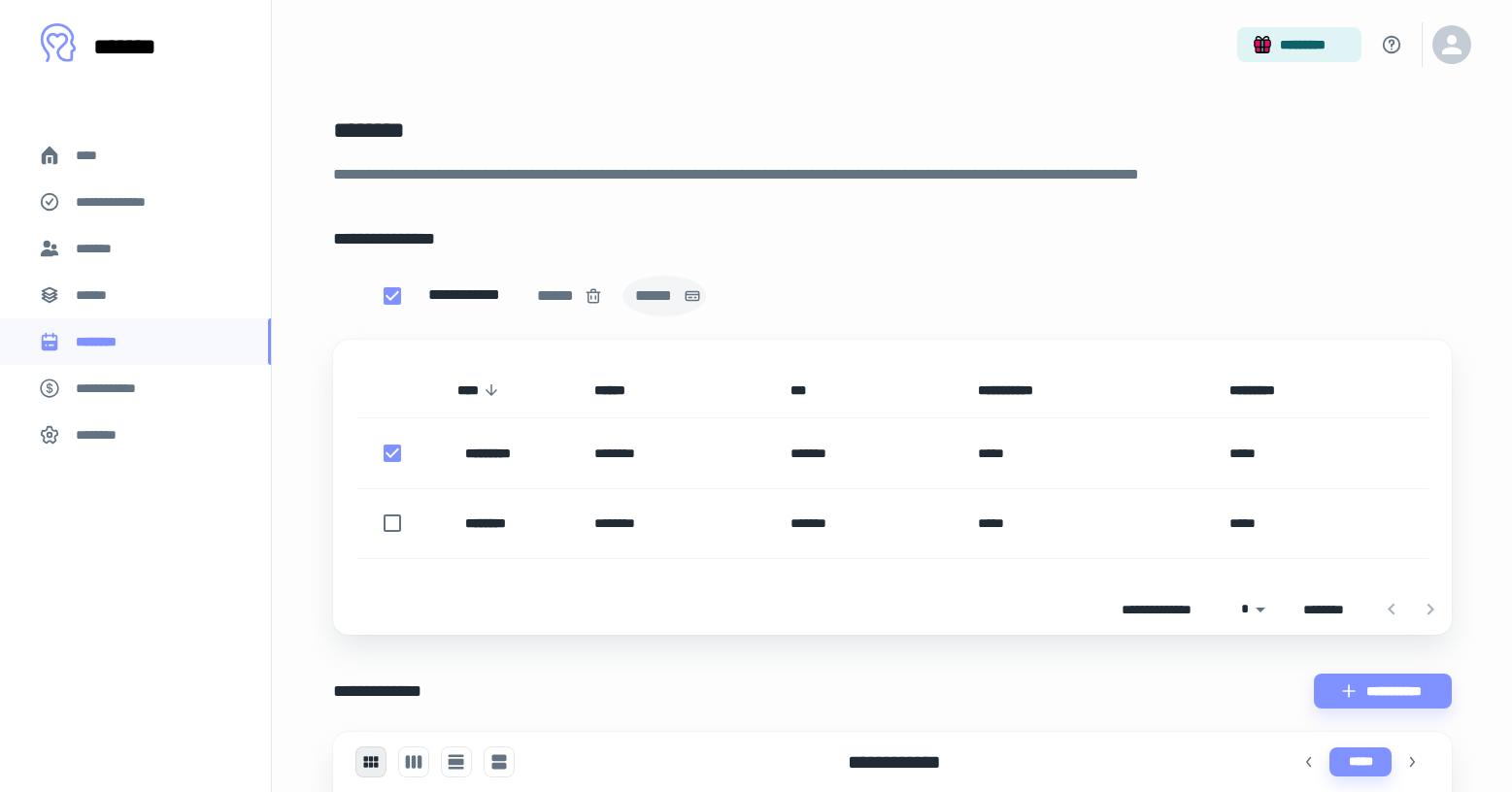 click on "******" at bounding box center (655, 296) 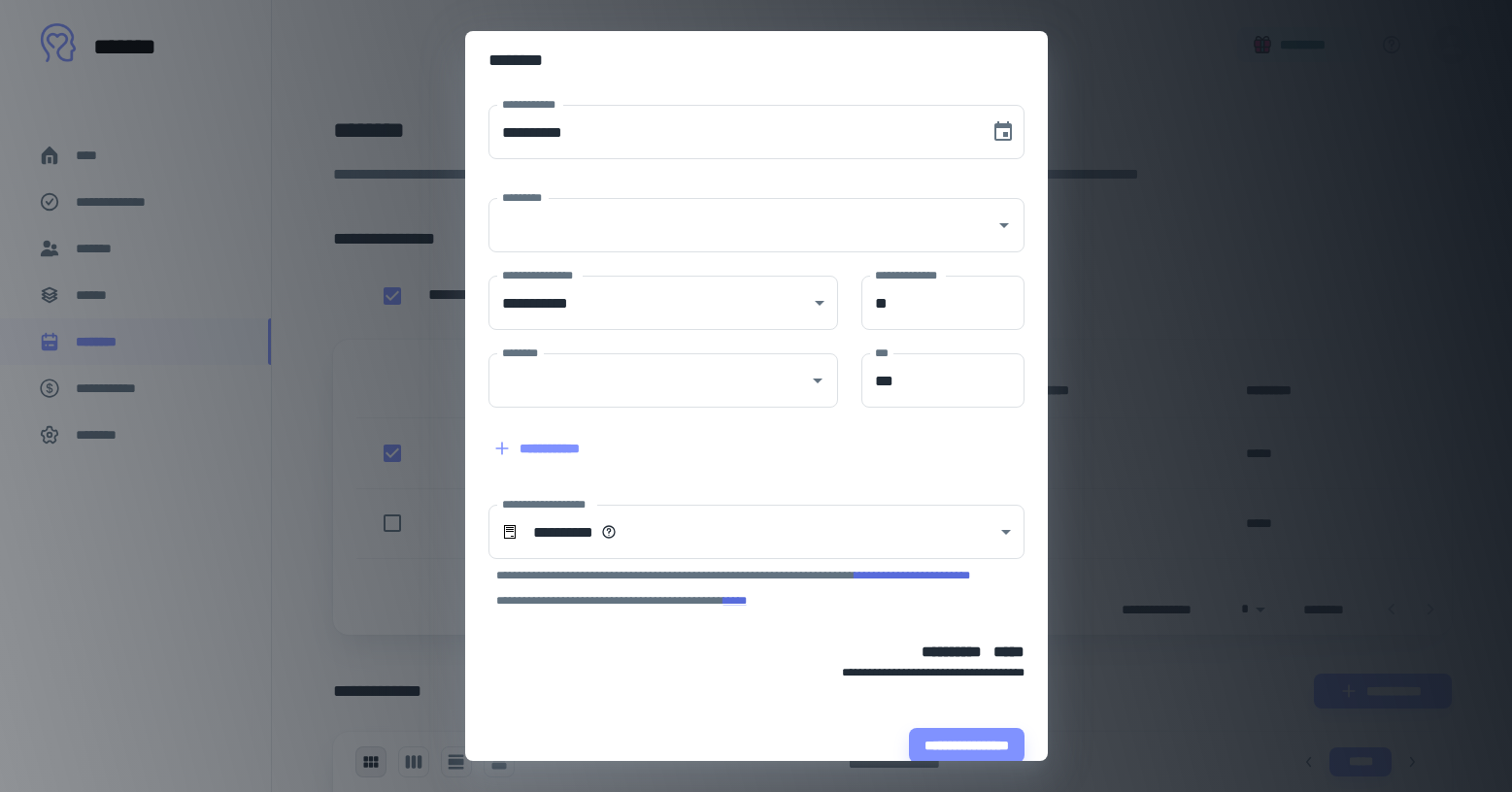type on "**********" 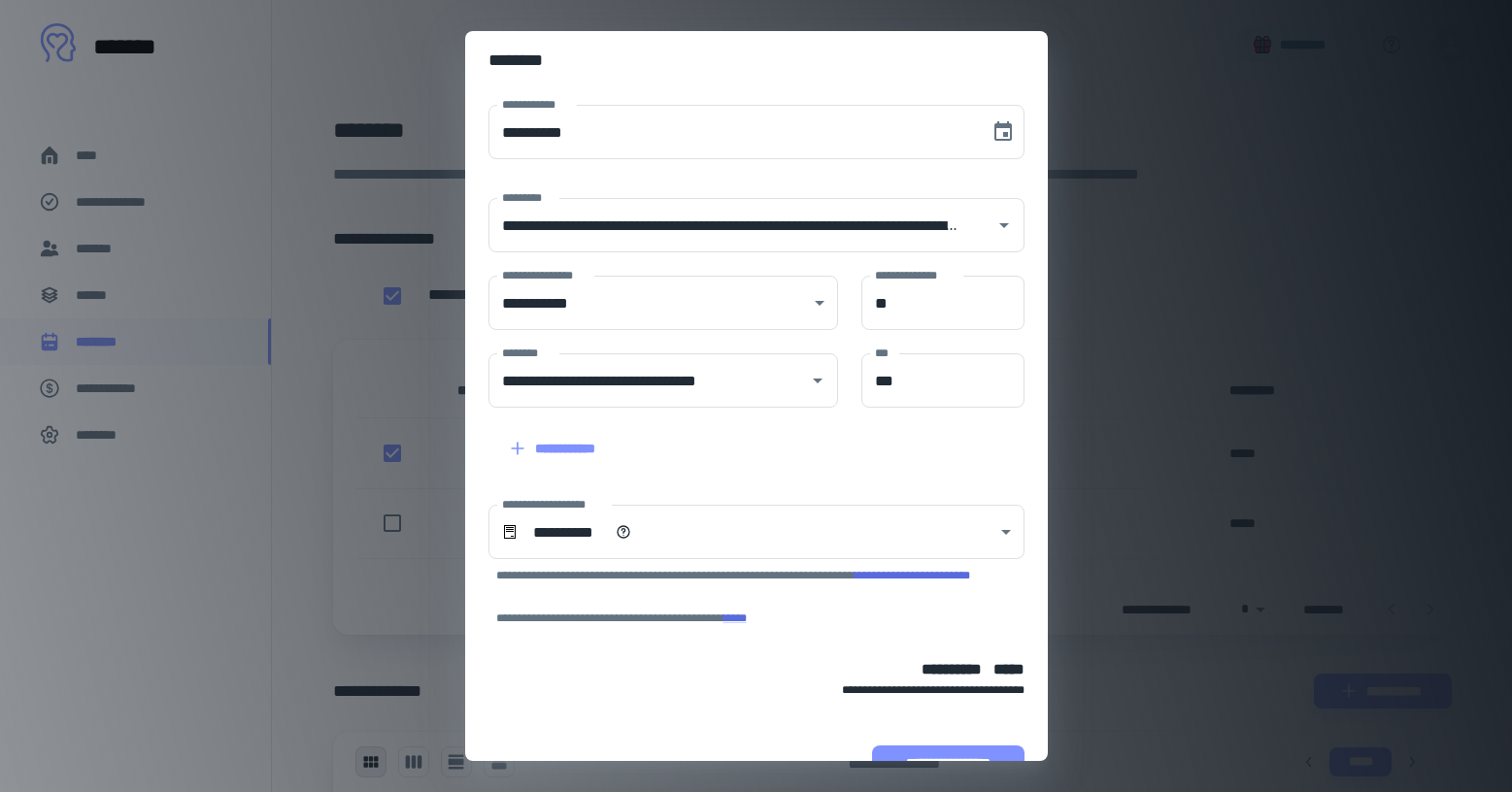 click on "**********" at bounding box center (948, 763) 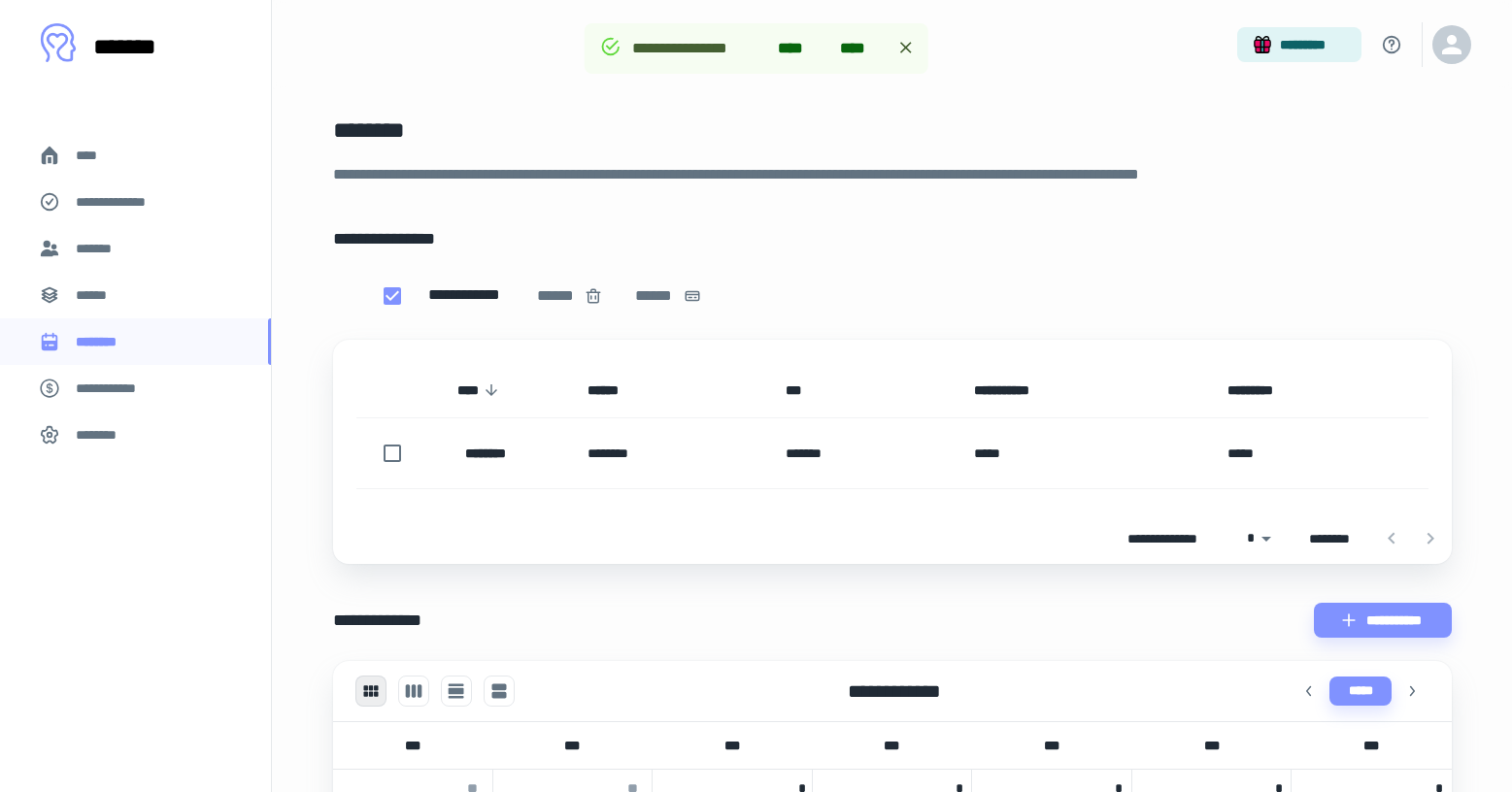 scroll, scrollTop: 0, scrollLeft: 0, axis: both 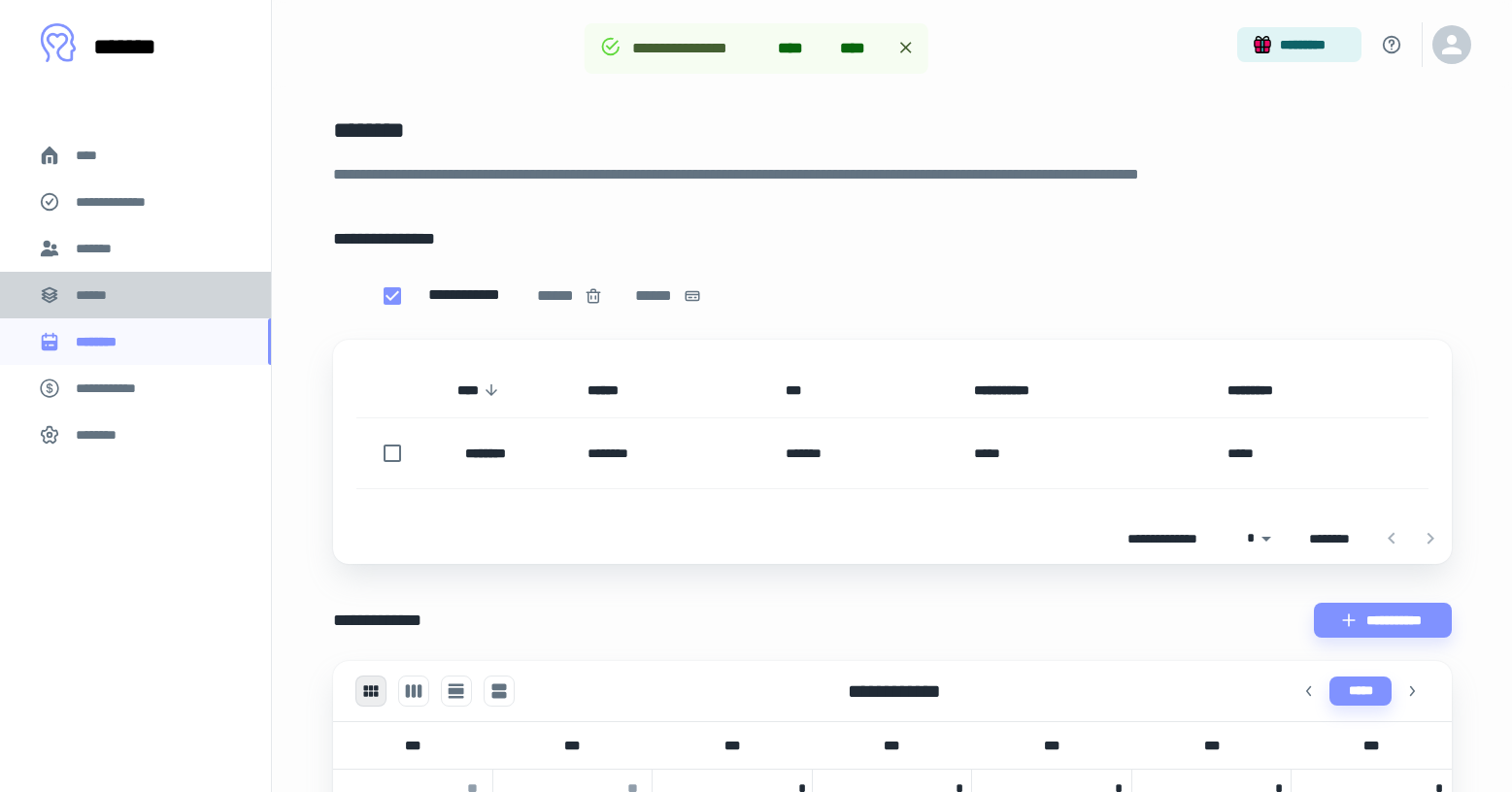 click on "******" at bounding box center [135, 295] 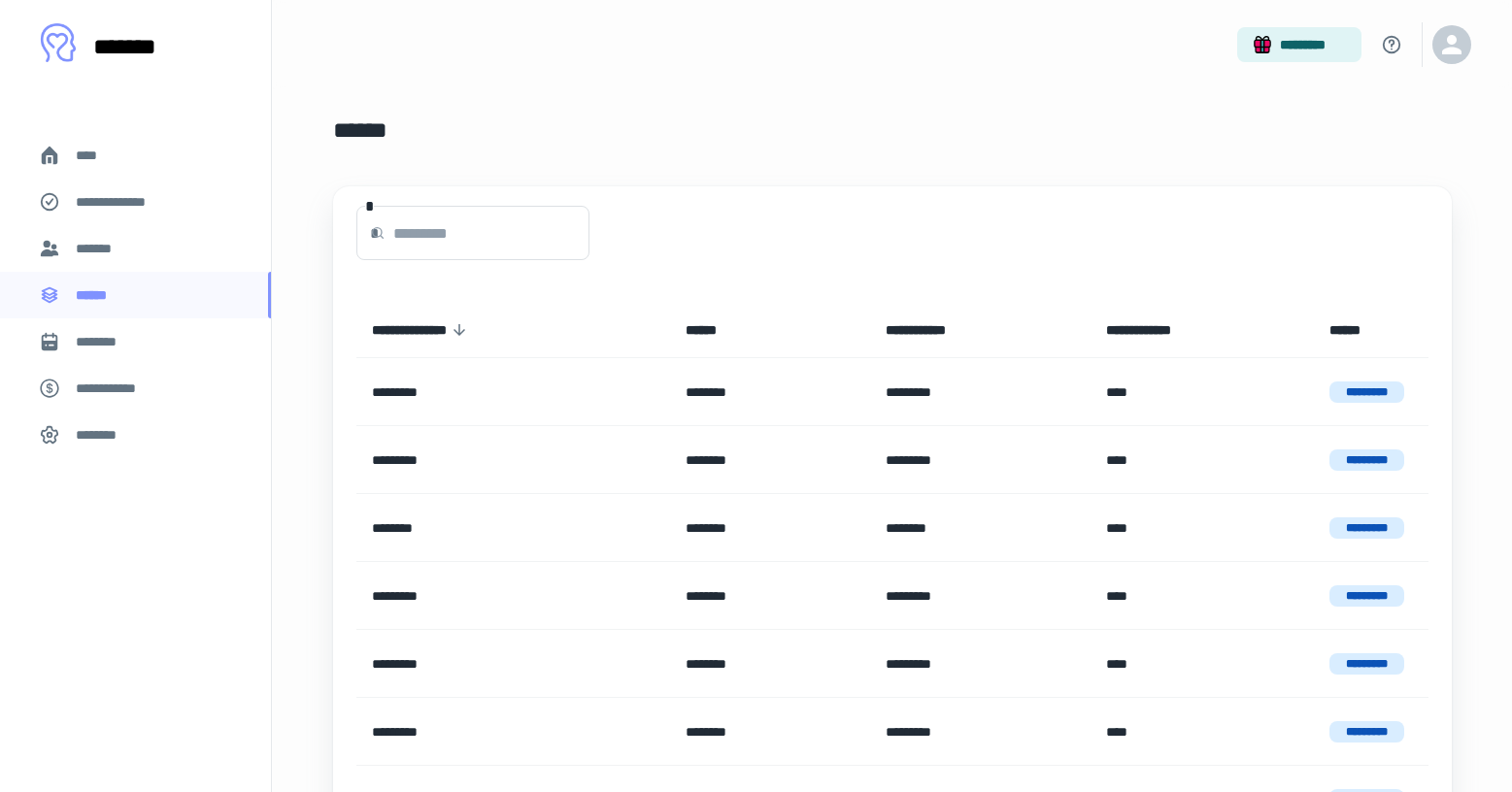 scroll, scrollTop: 0, scrollLeft: 0, axis: both 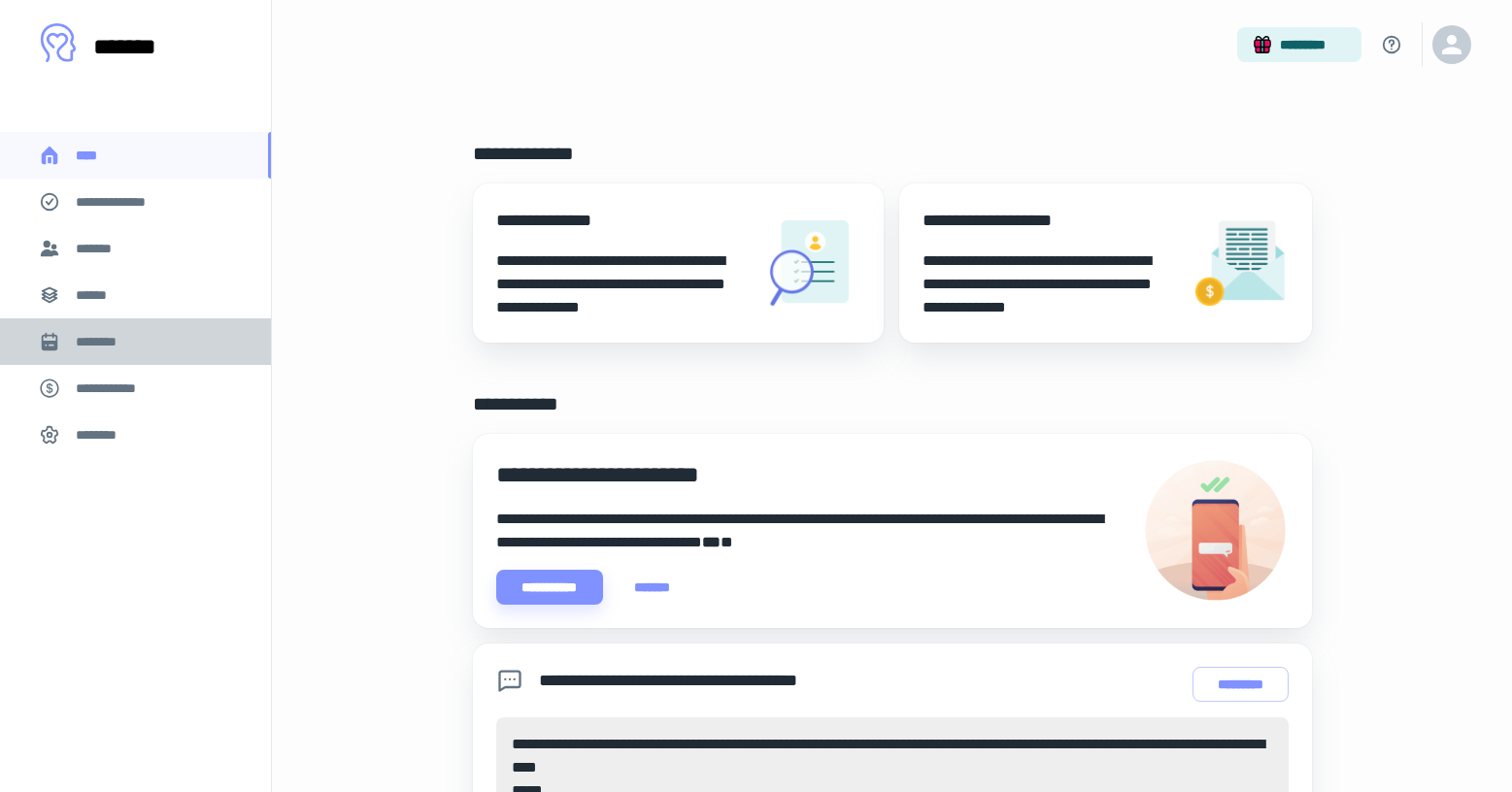 click on "********" at bounding box center (135, 342) 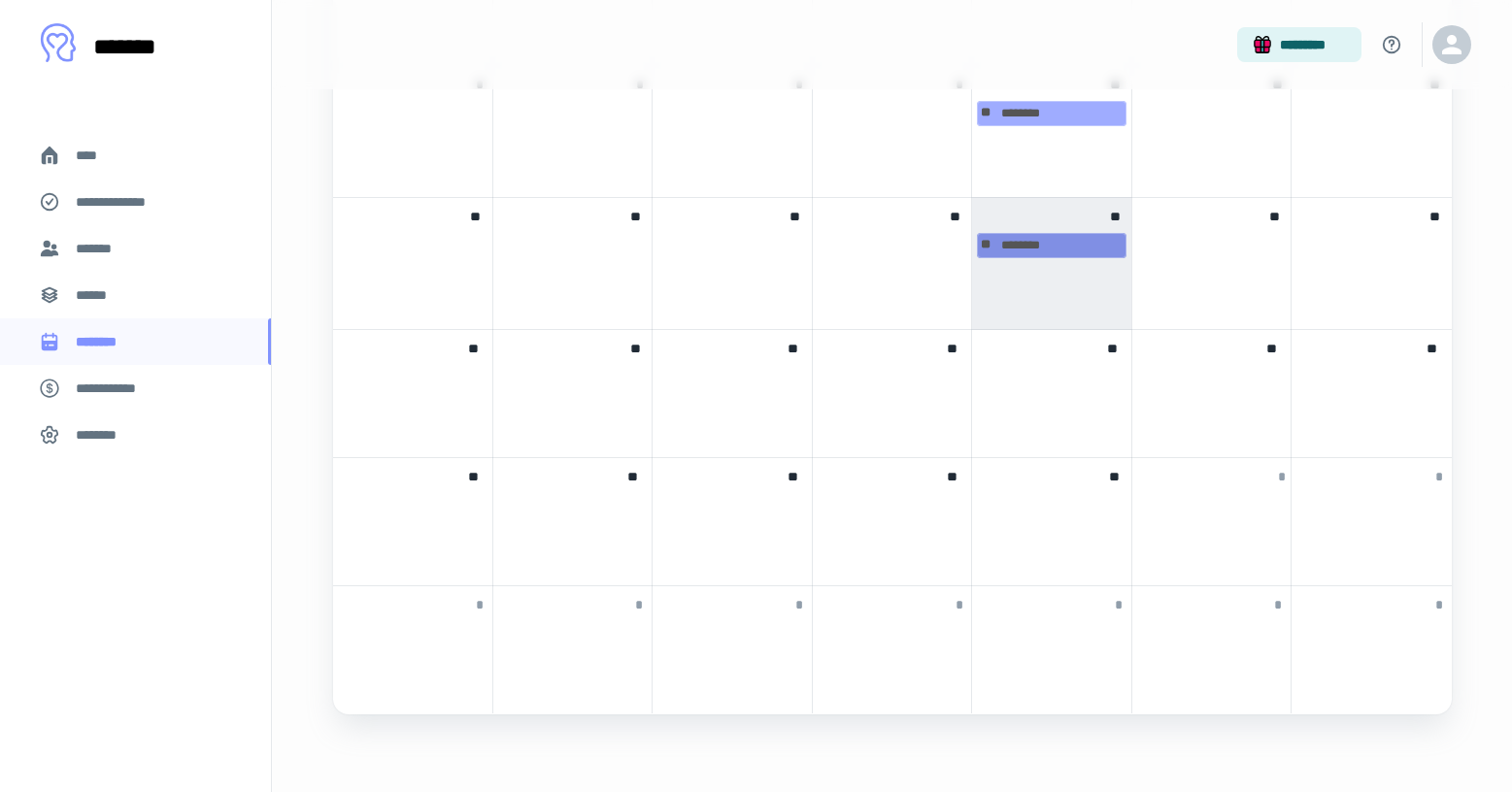 scroll, scrollTop: 836, scrollLeft: 0, axis: vertical 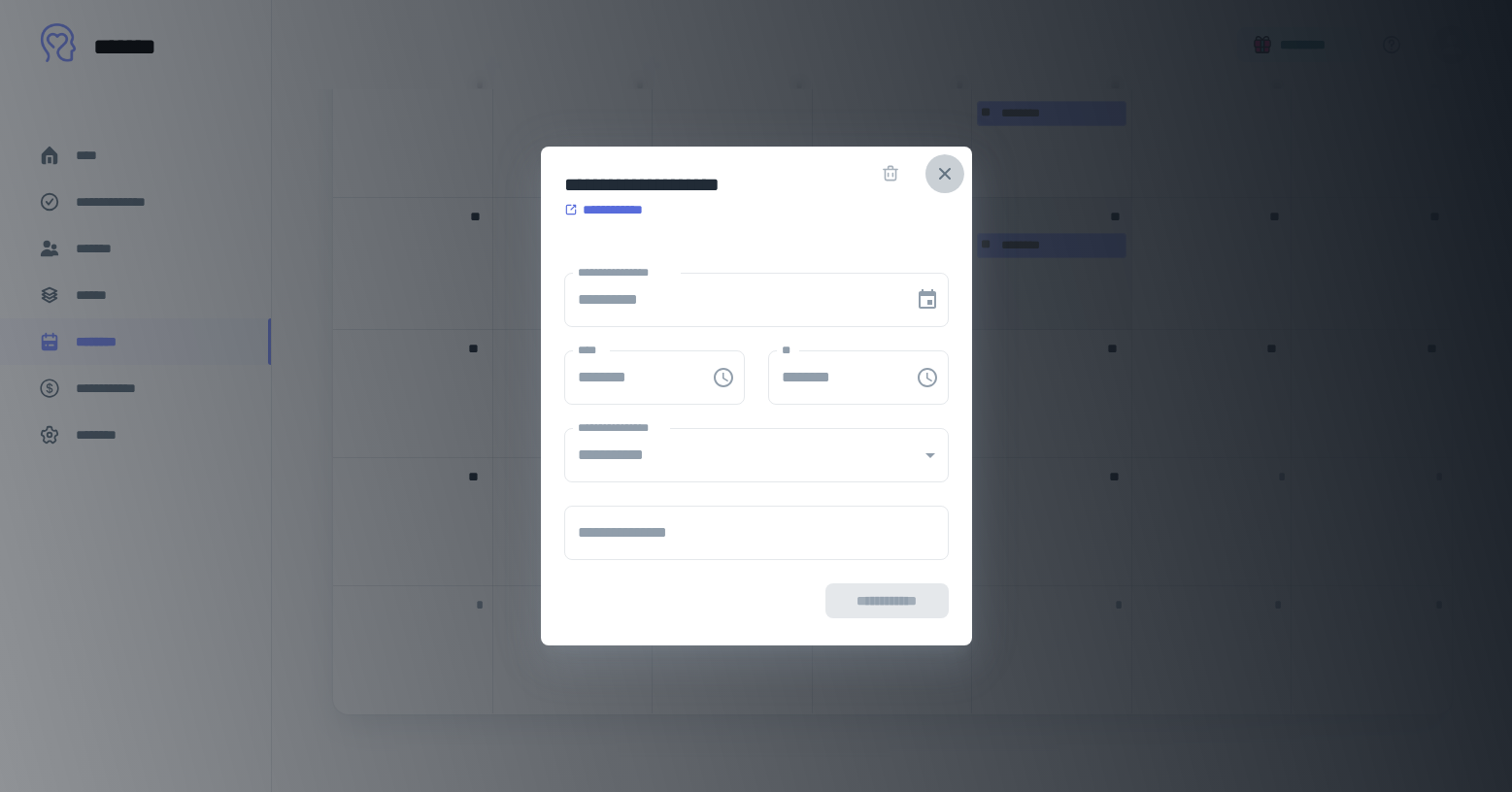 click 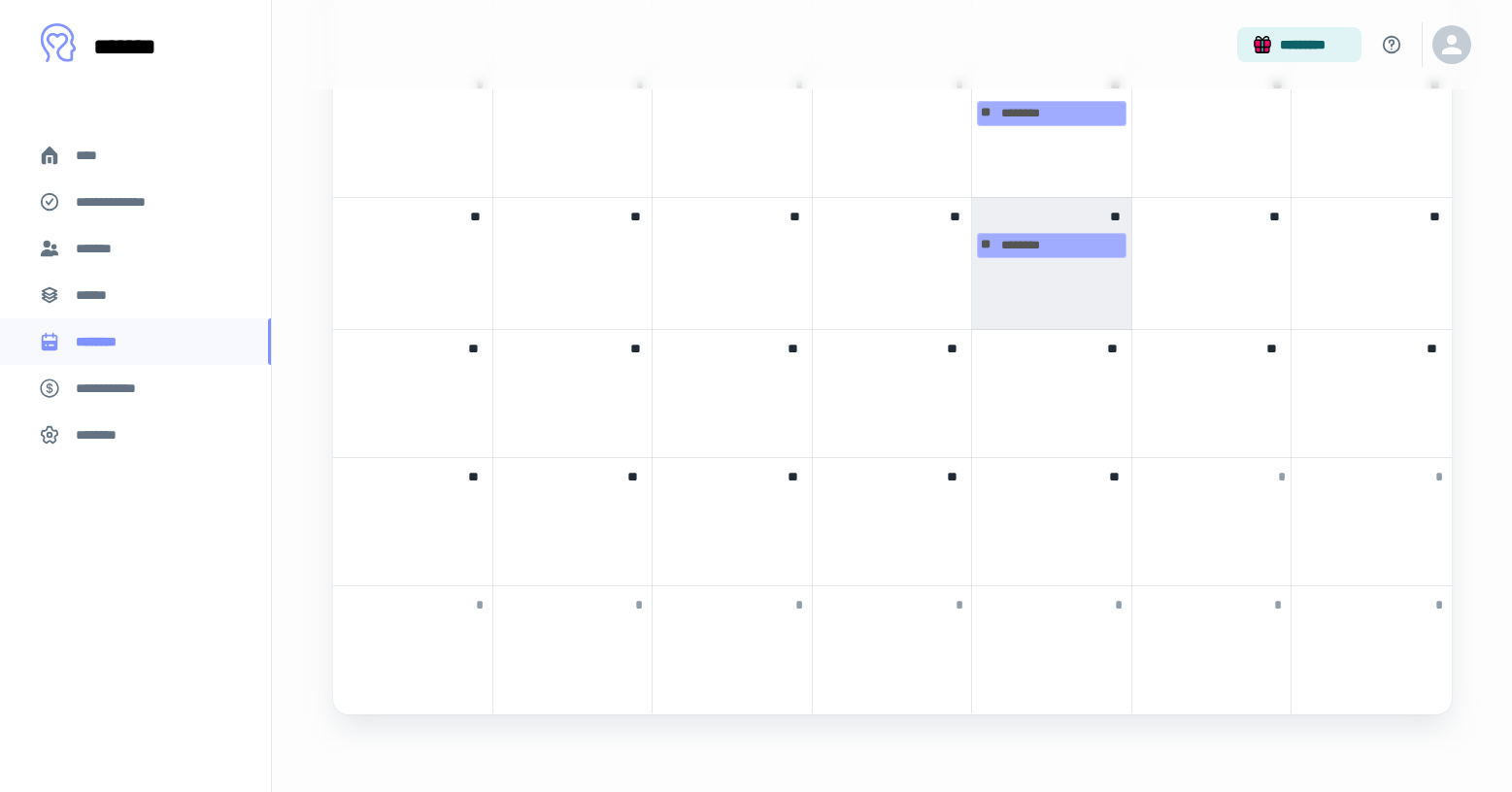 click on "**" at bounding box center (1052, 393) 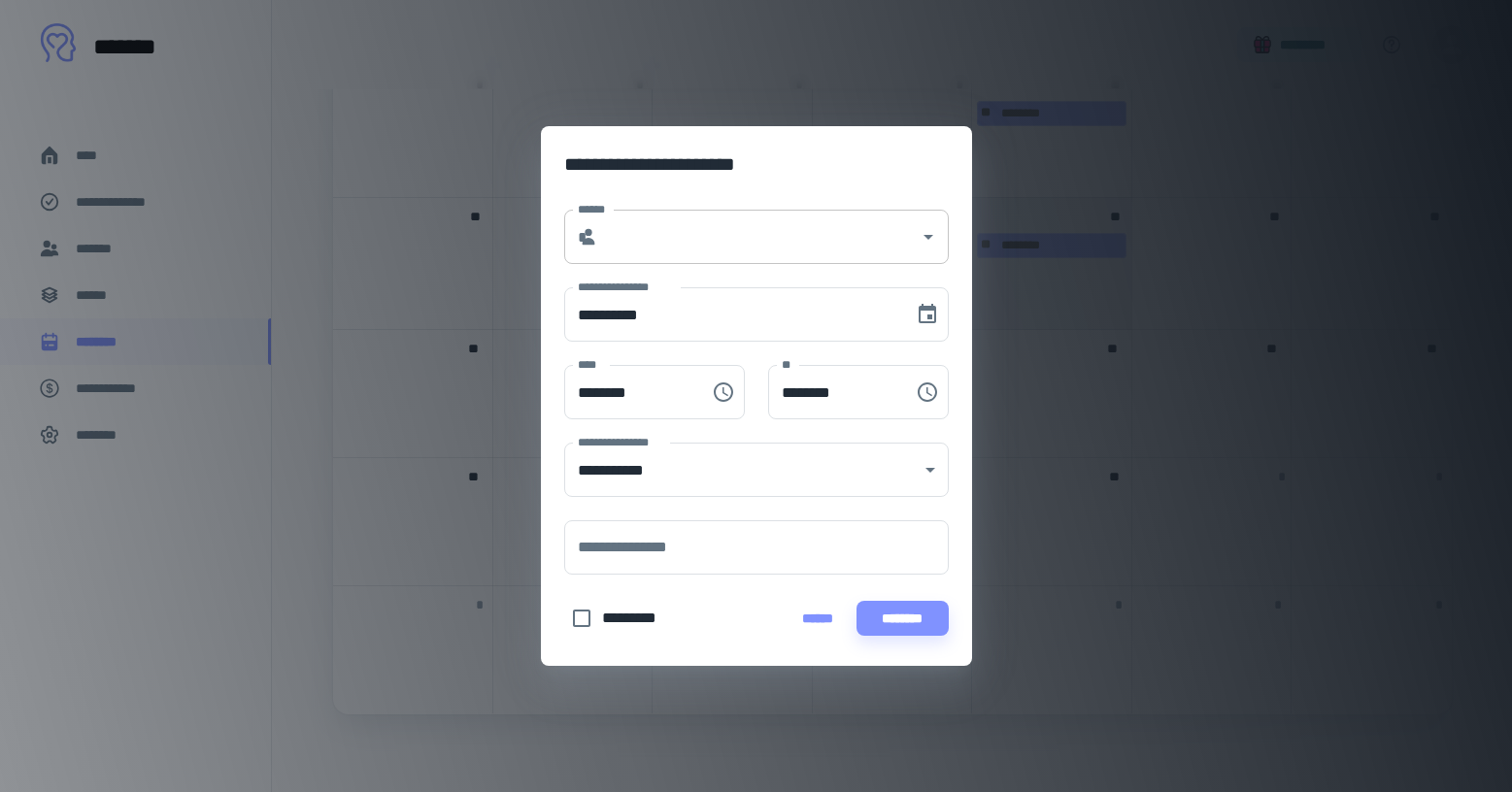 click on "******" at bounding box center [758, 237] 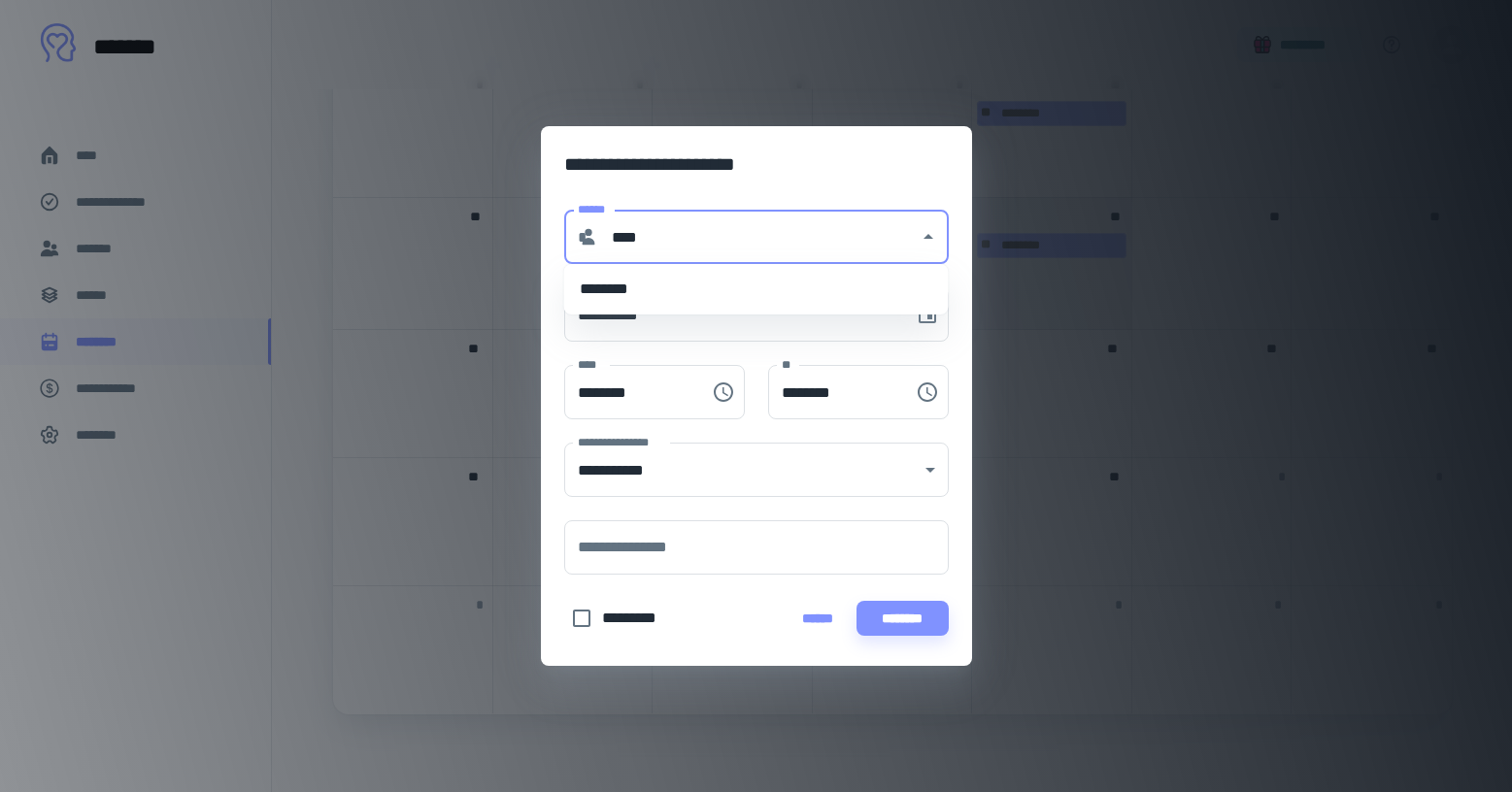click on "********" at bounding box center [756, 289] 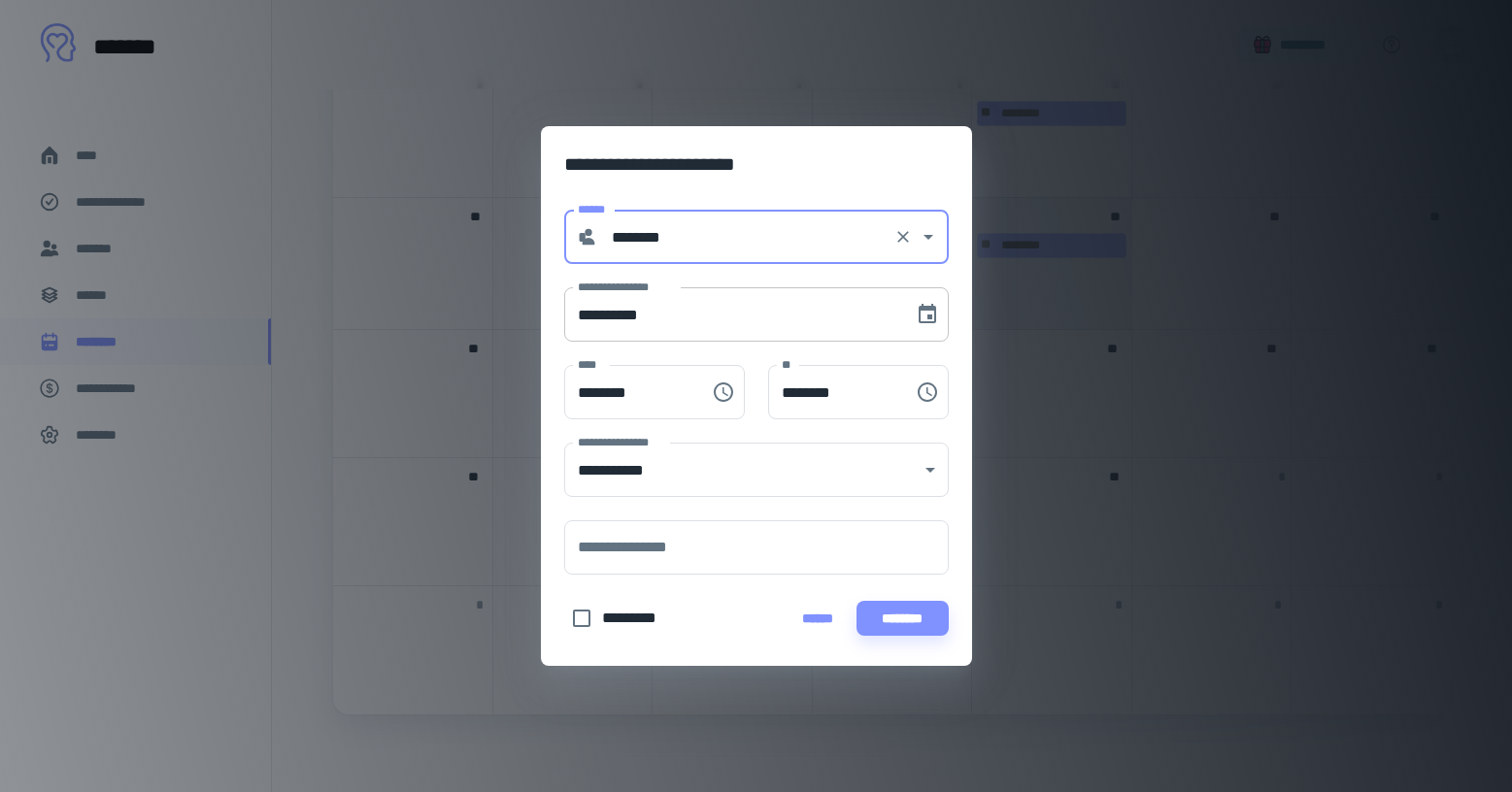 click on "**********" at bounding box center [732, 314] 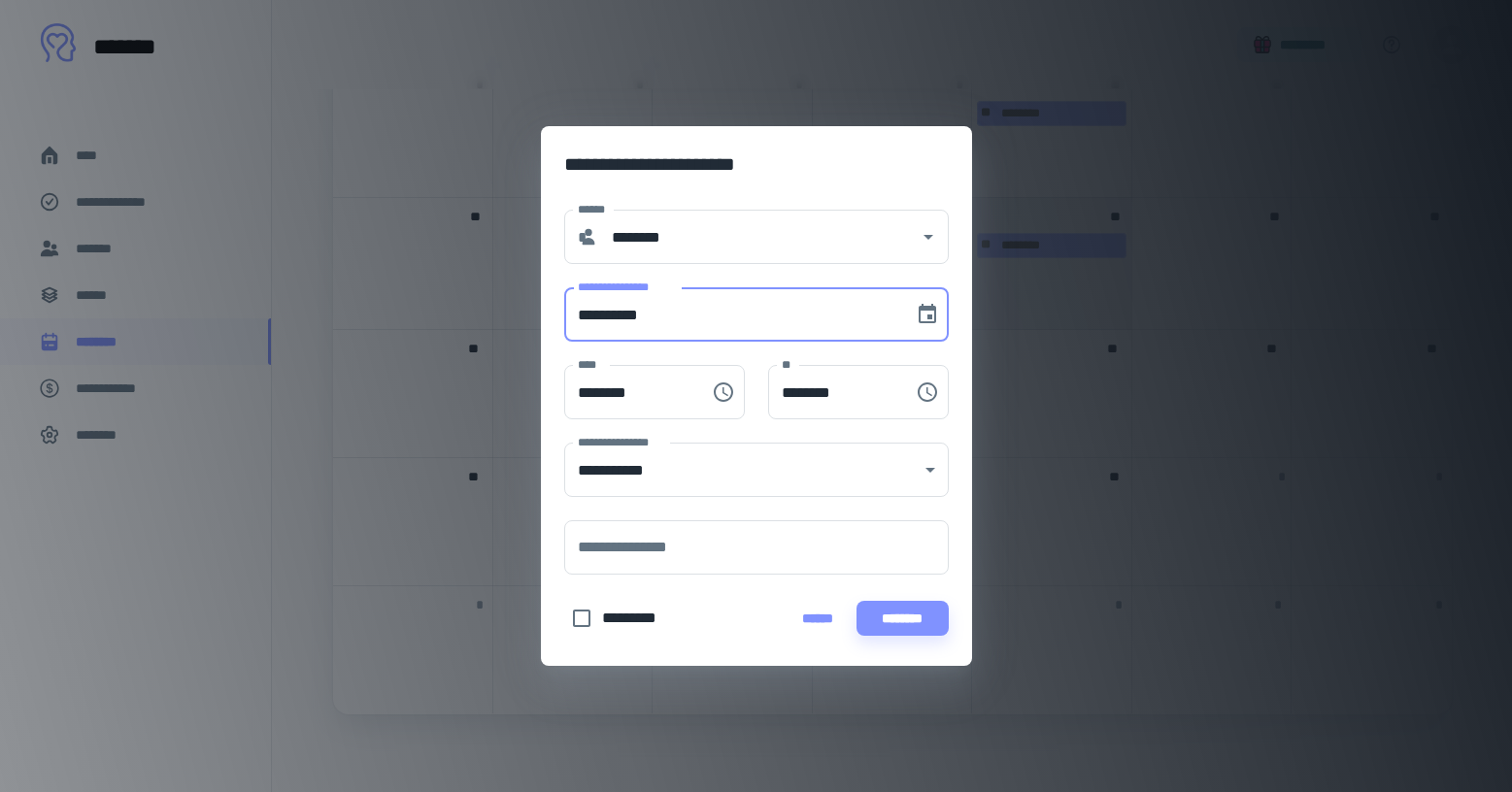 click on "** ******** **" at bounding box center [847, 380] 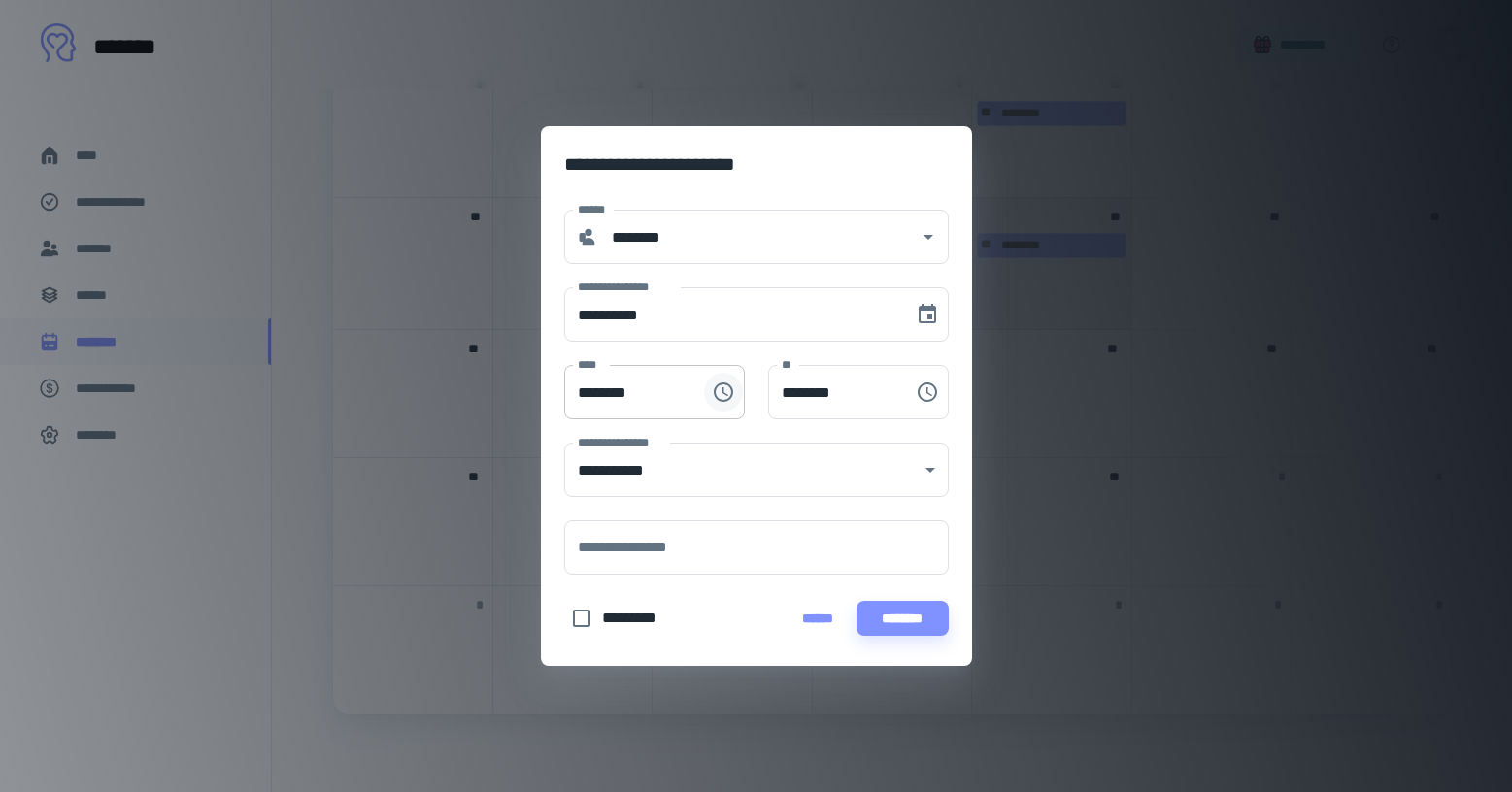 click 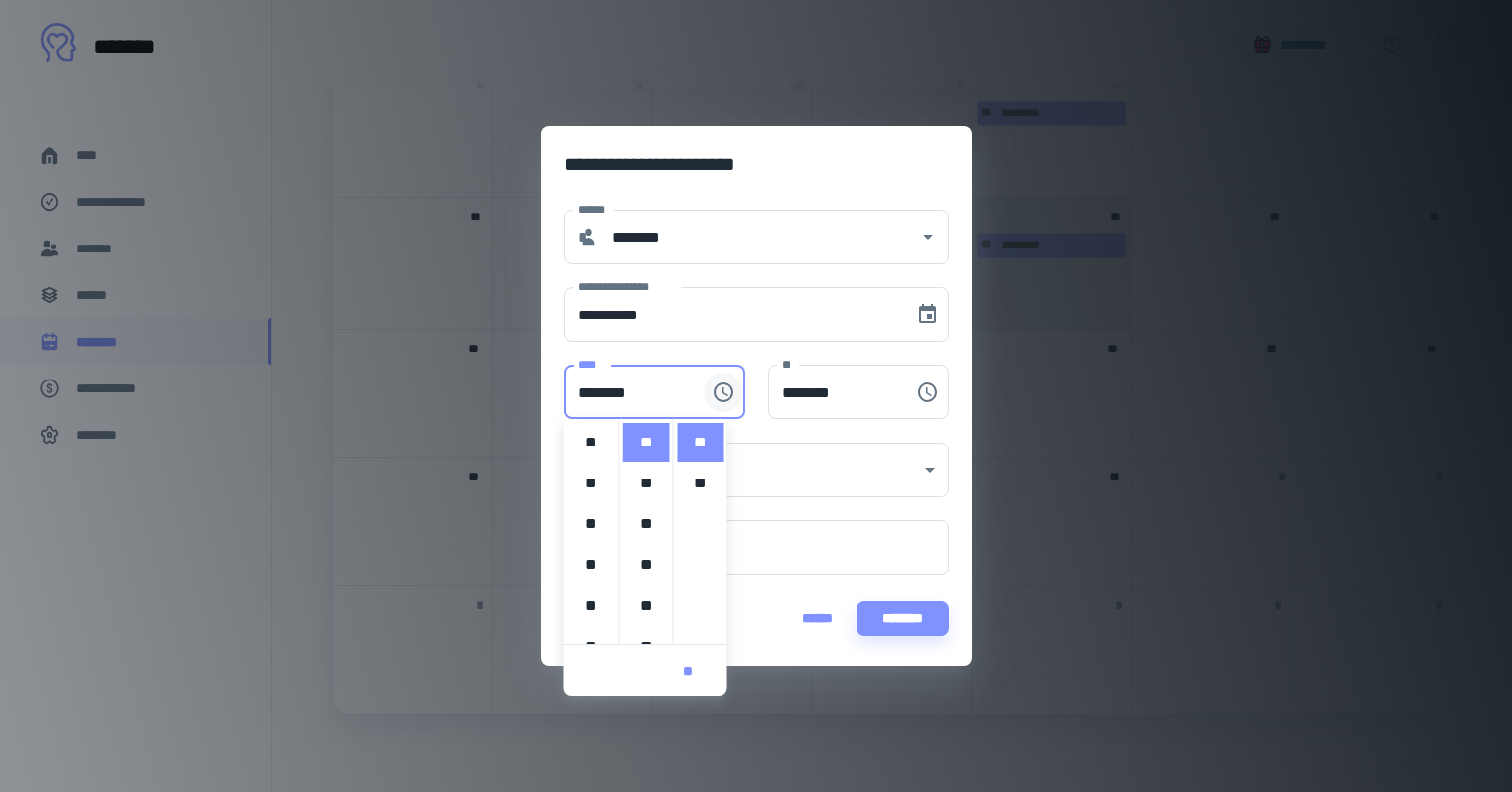 scroll, scrollTop: 408, scrollLeft: 0, axis: vertical 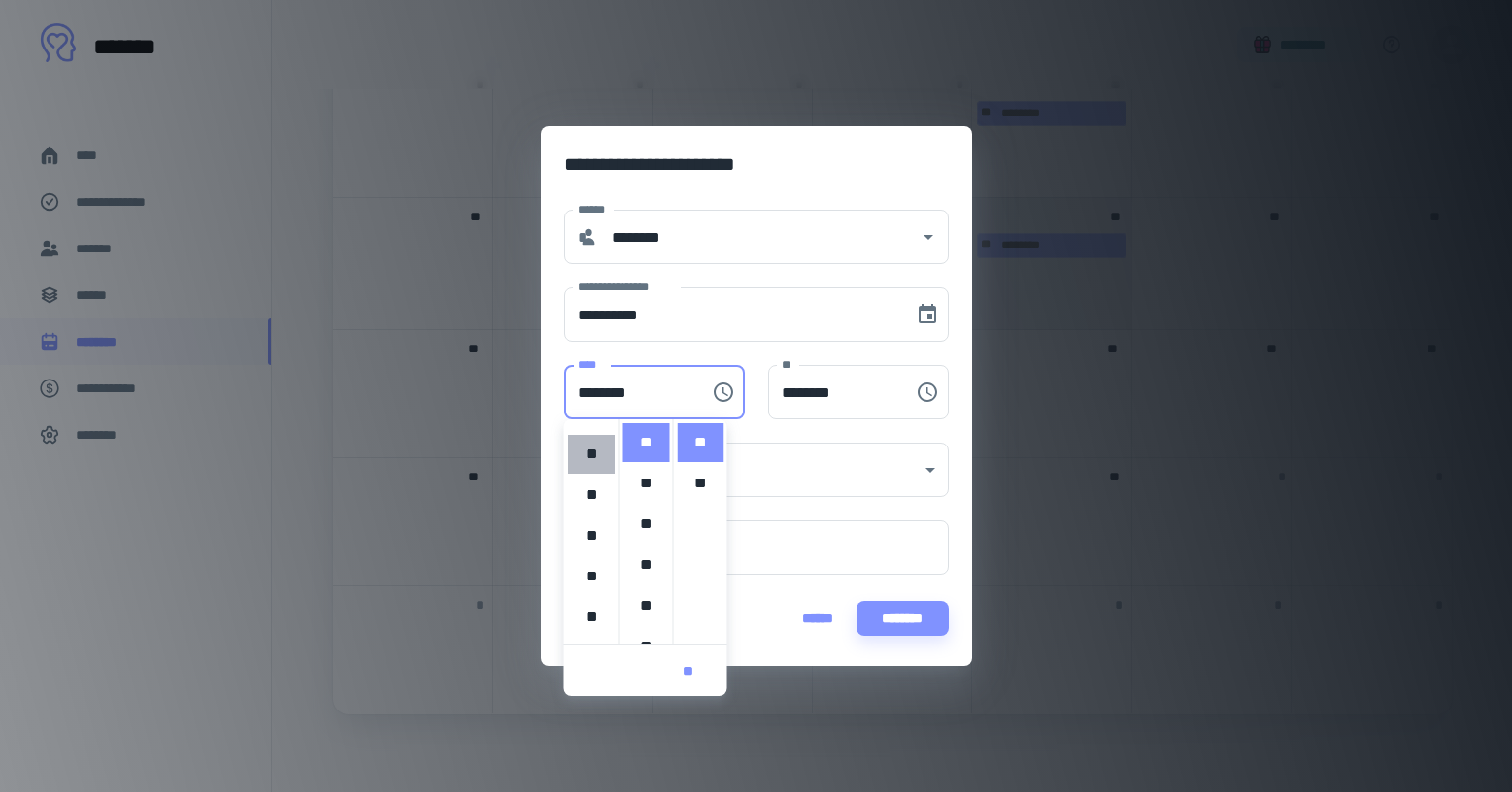 click on "**" at bounding box center [591, 454] 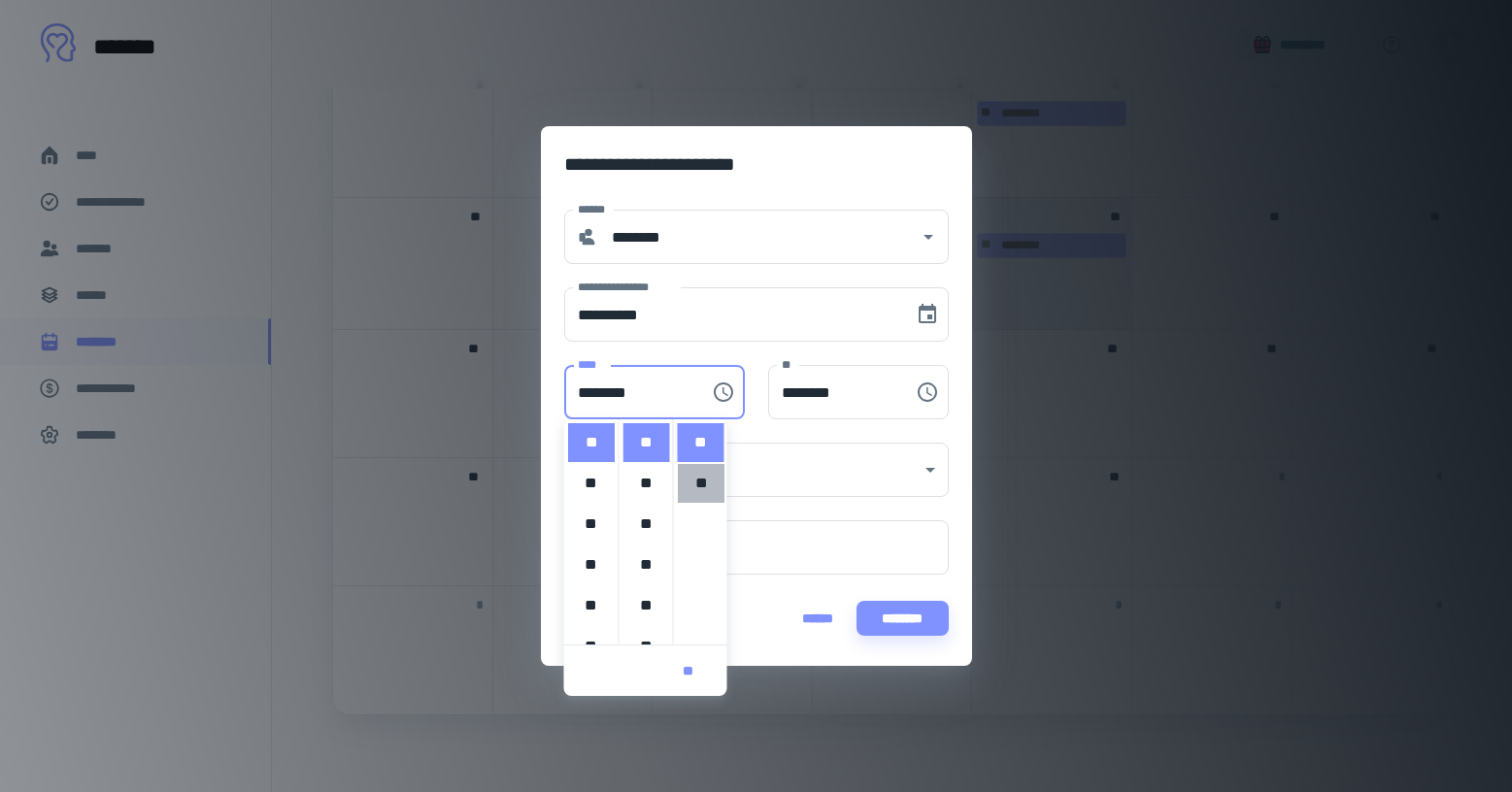 click on "**" at bounding box center [701, 483] 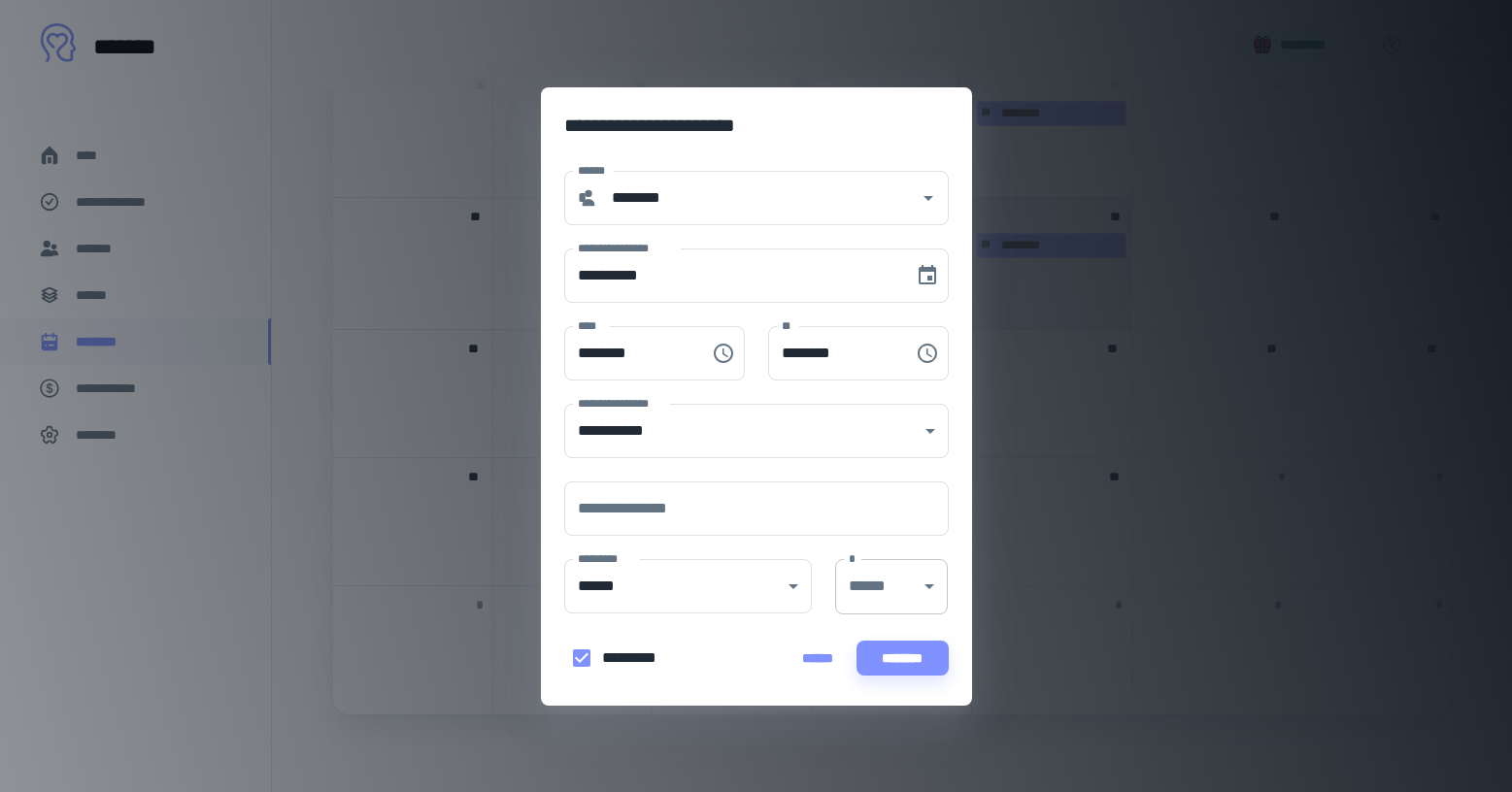 click on "[PHONE]" at bounding box center [756, -440] 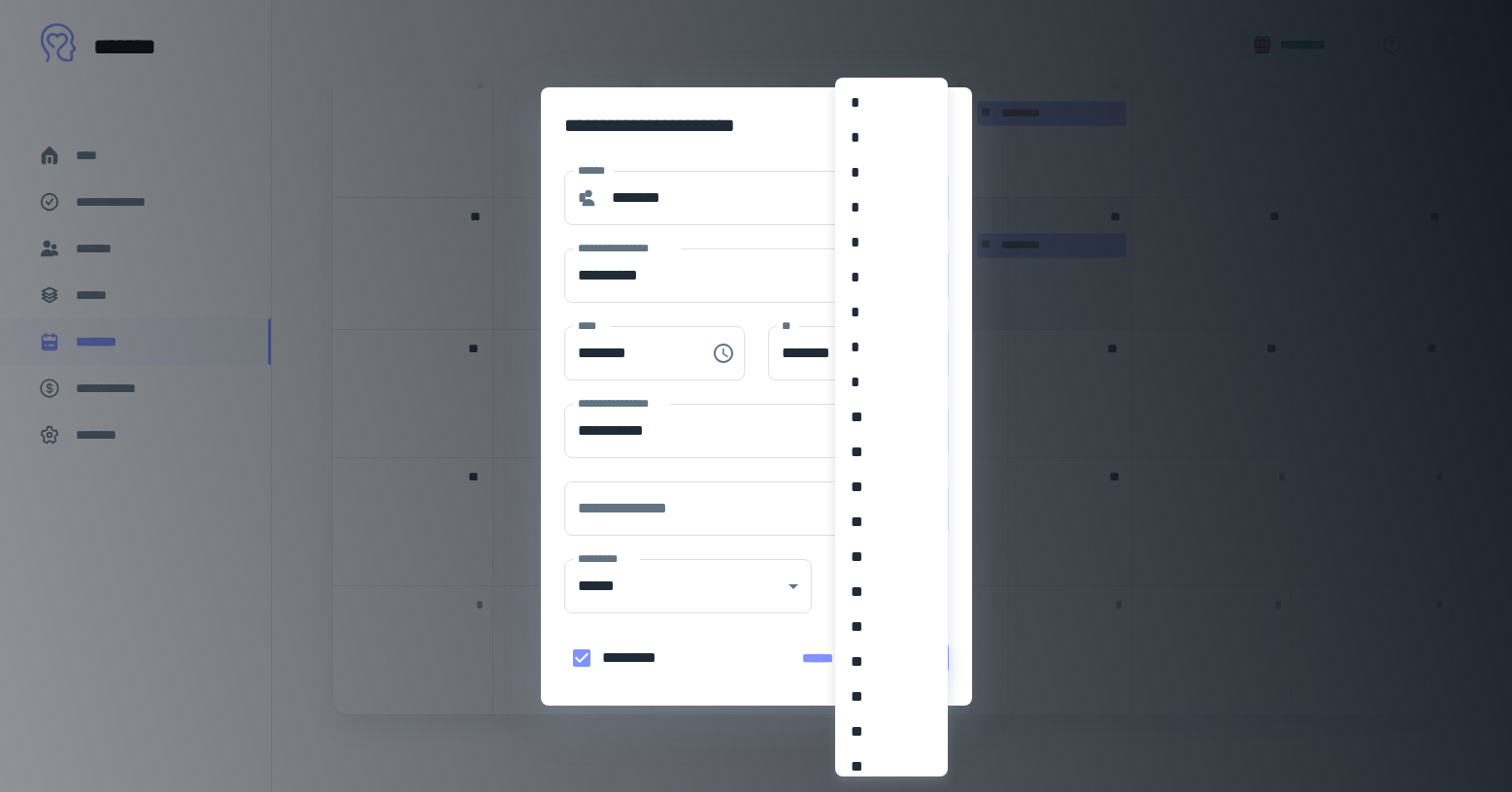 click on "*" at bounding box center [891, 347] 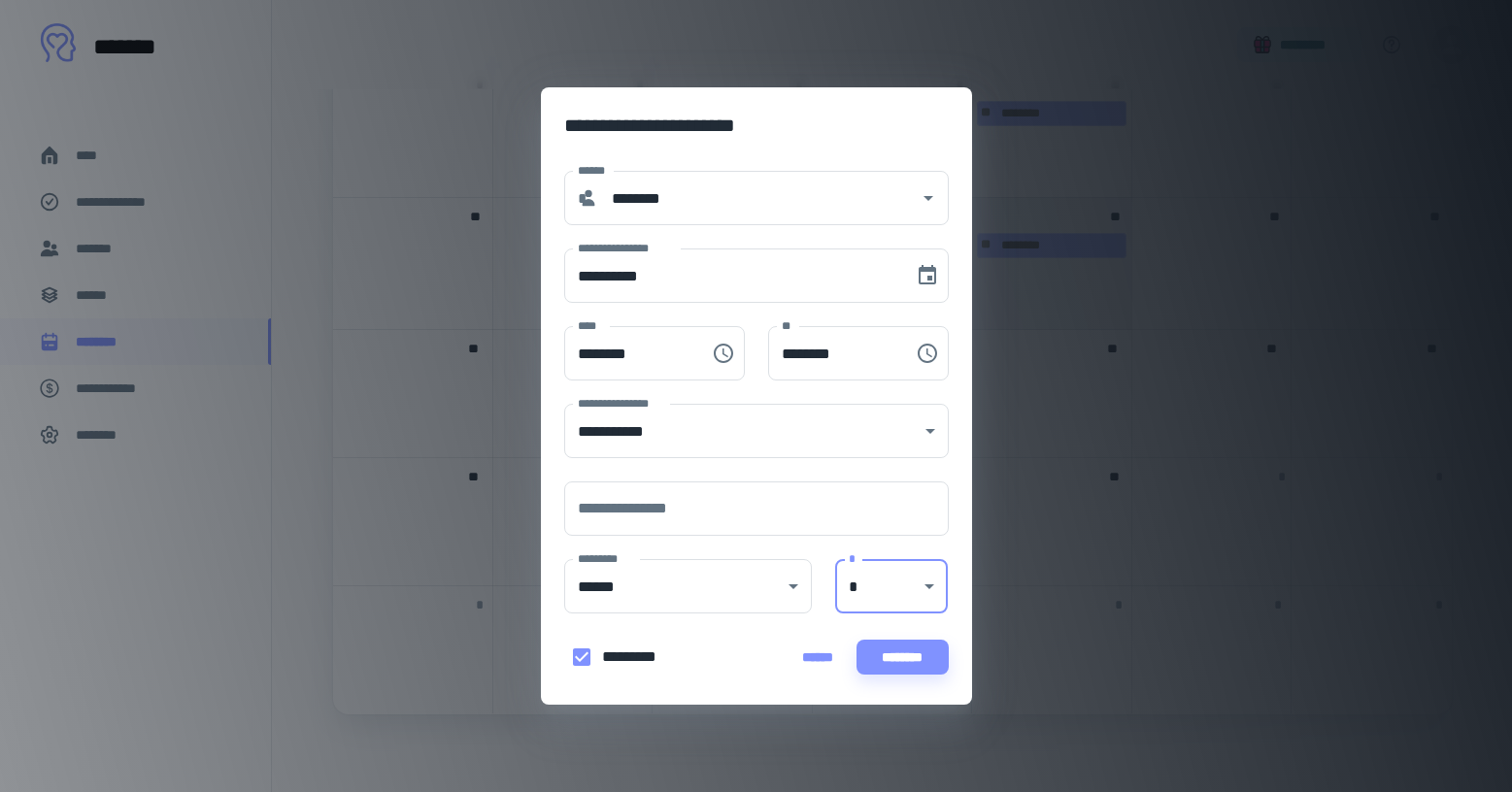 click on "[PHONE]" at bounding box center (756, -440) 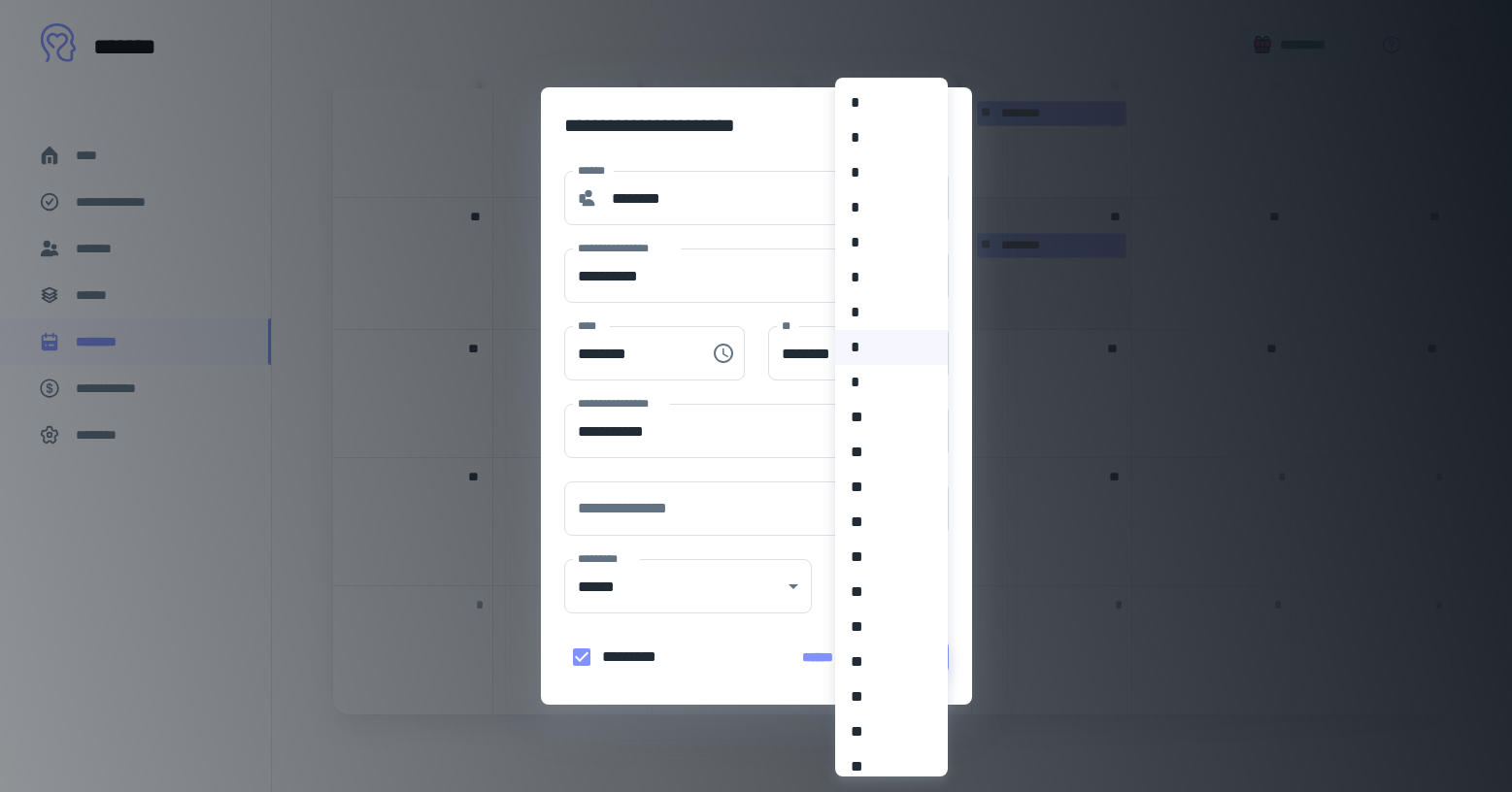 click on "*" at bounding box center [891, 208] 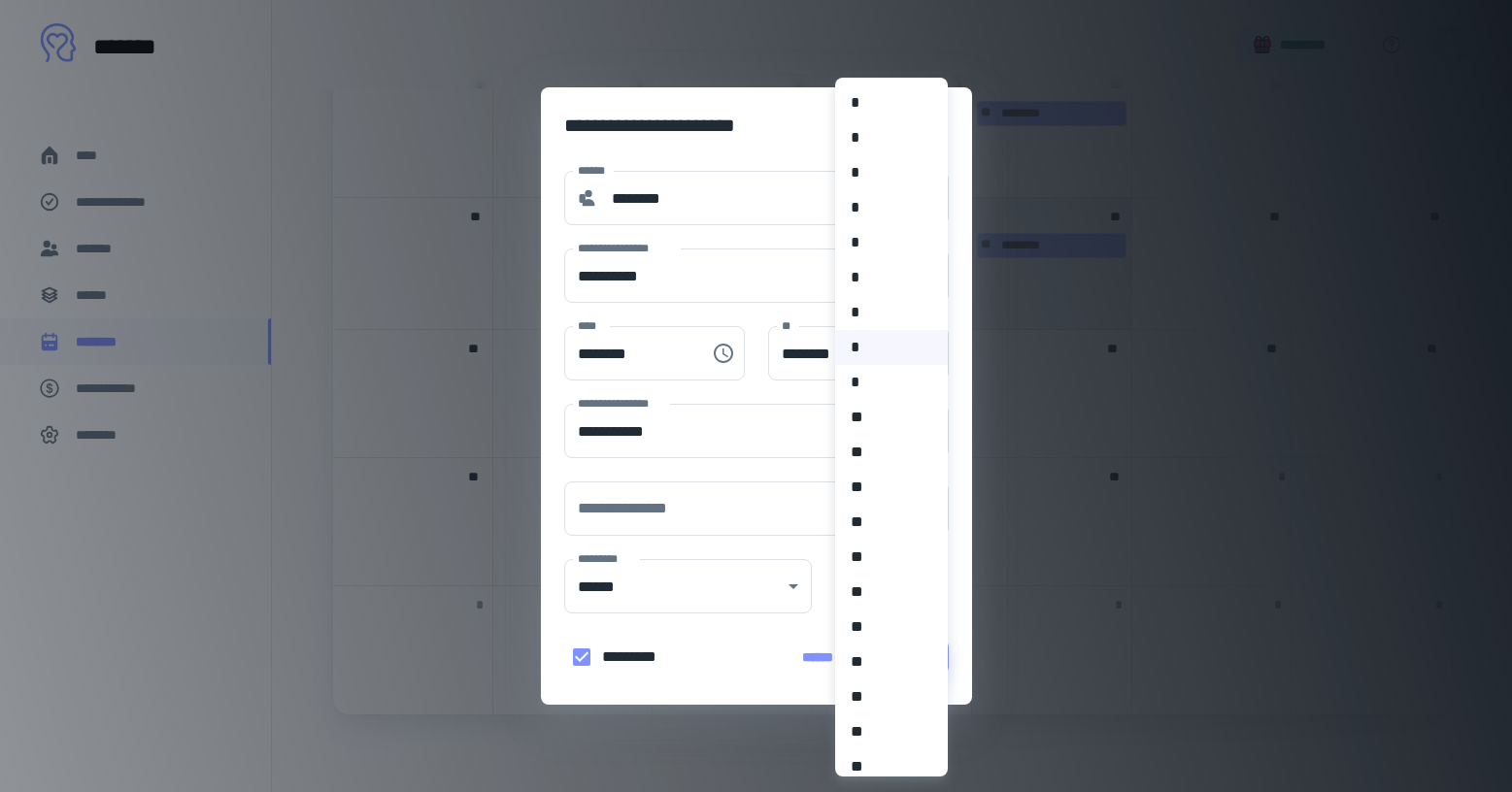 type on "*" 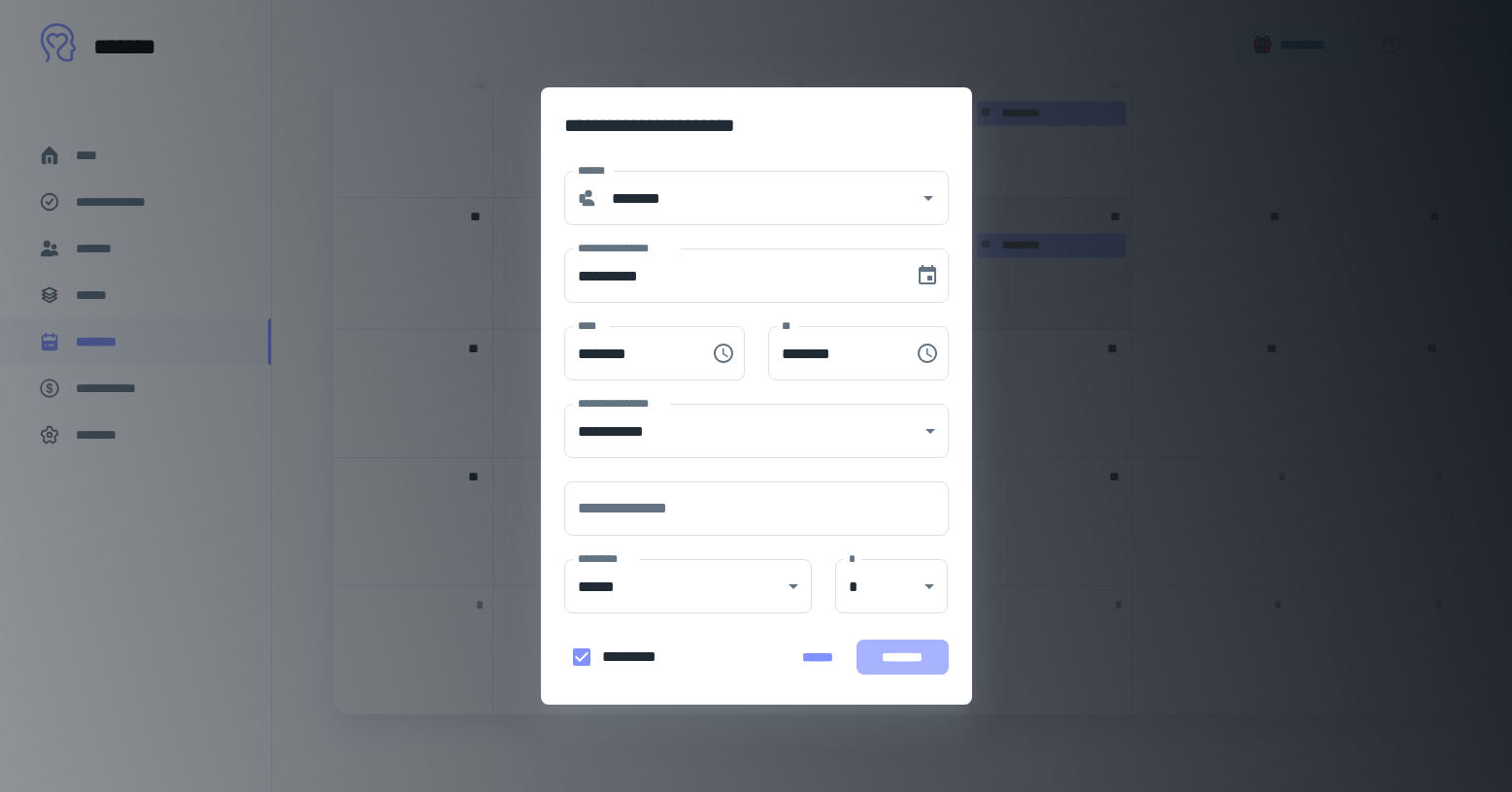 click on "********" at bounding box center (902, 657) 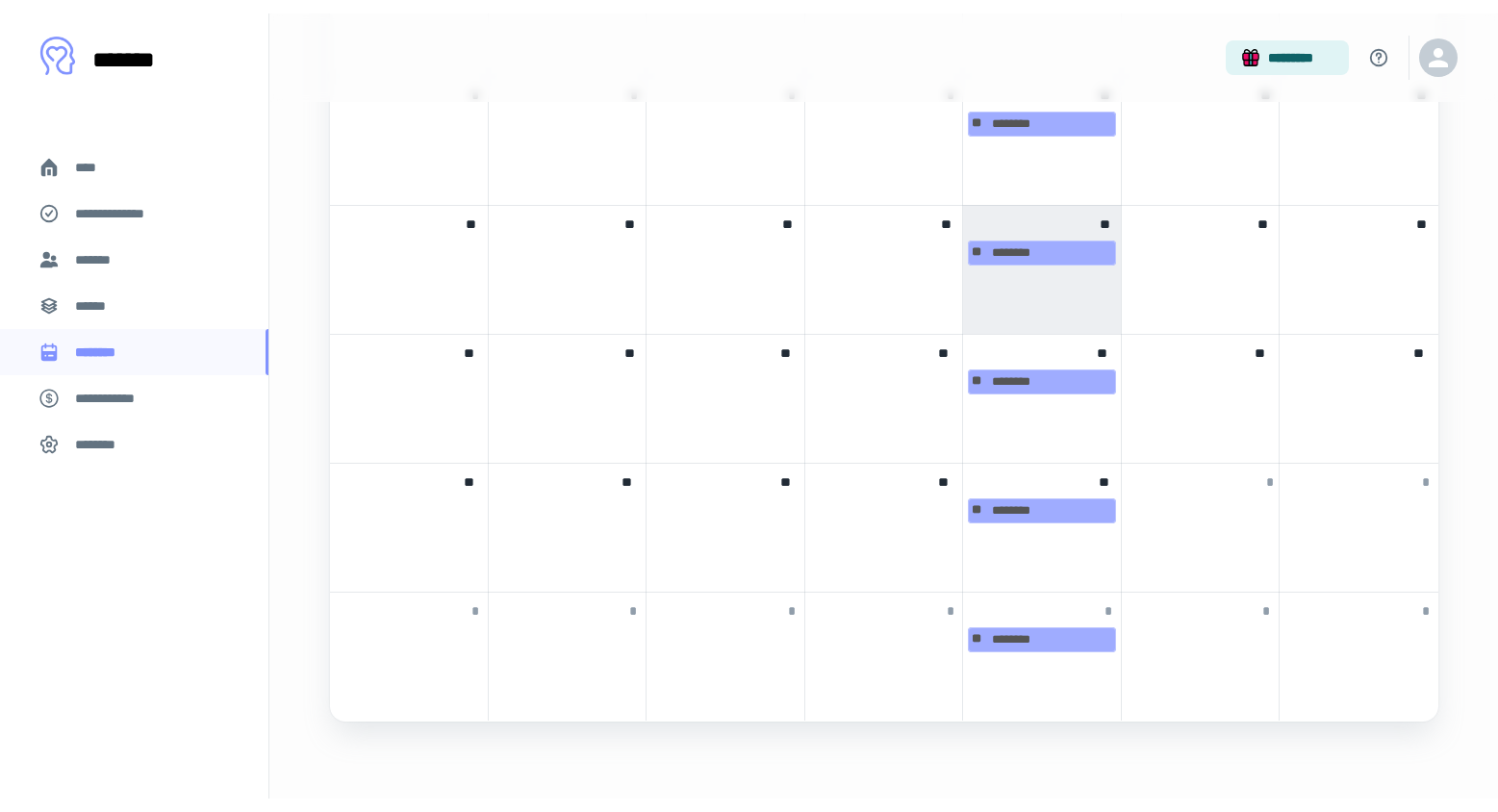 scroll, scrollTop: 801, scrollLeft: 0, axis: vertical 